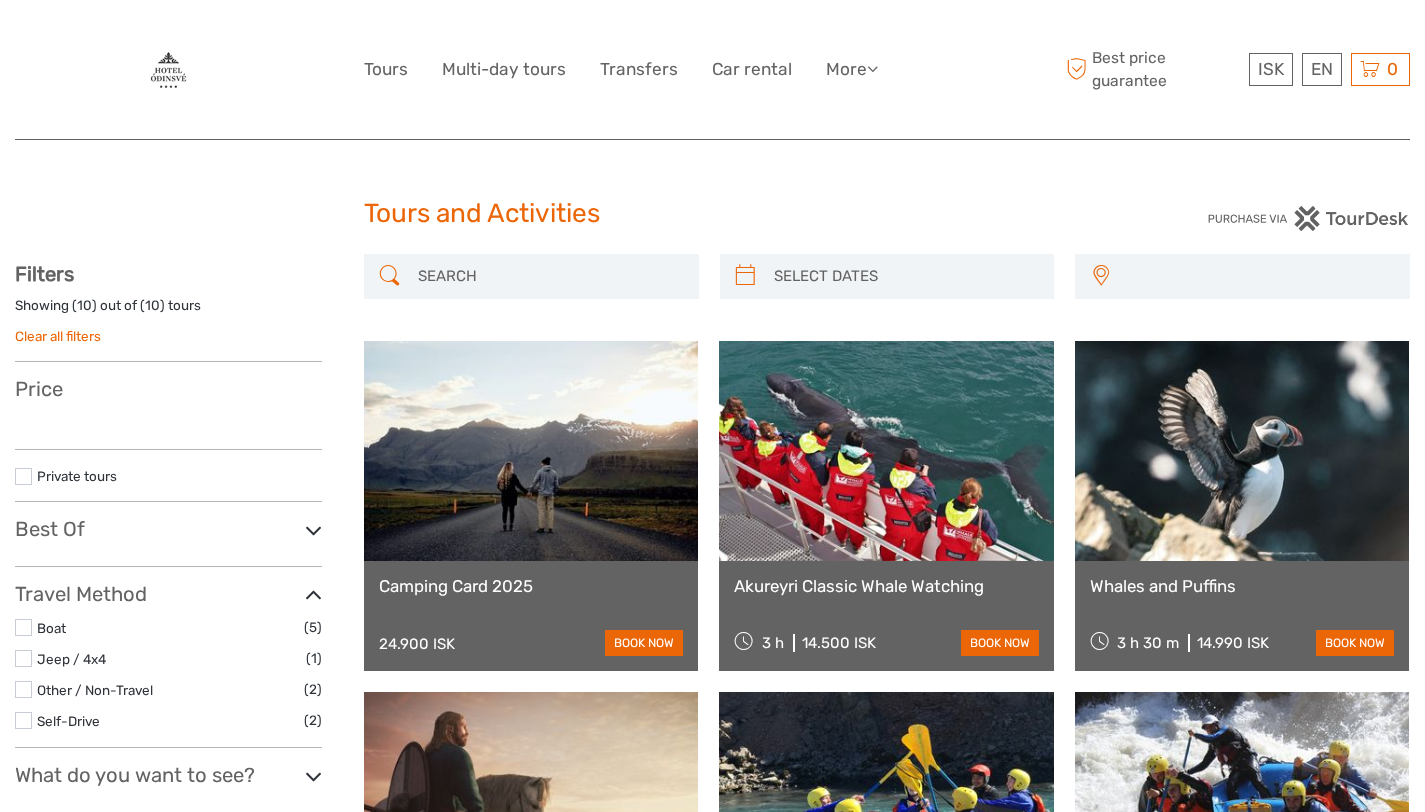 select 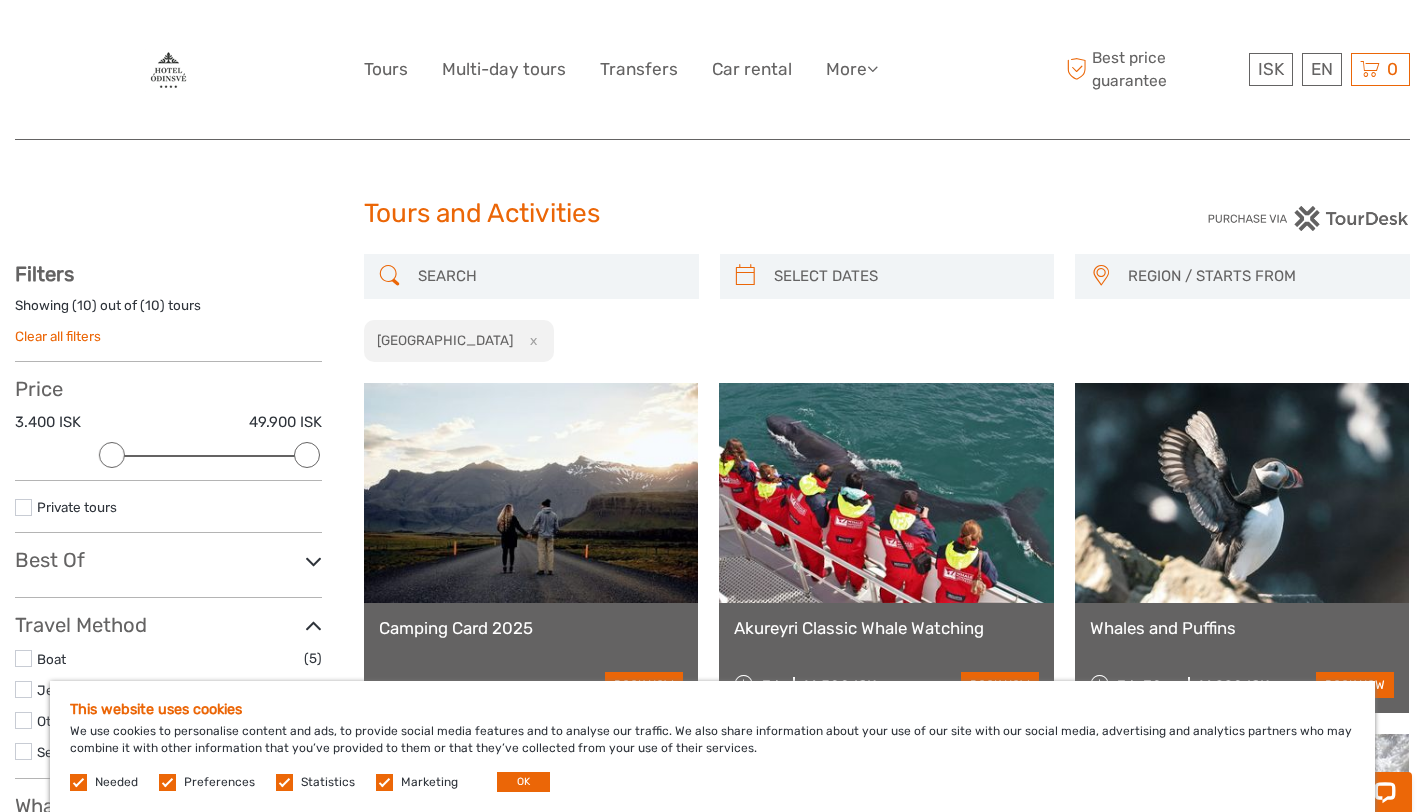 scroll, scrollTop: 0, scrollLeft: 0, axis: both 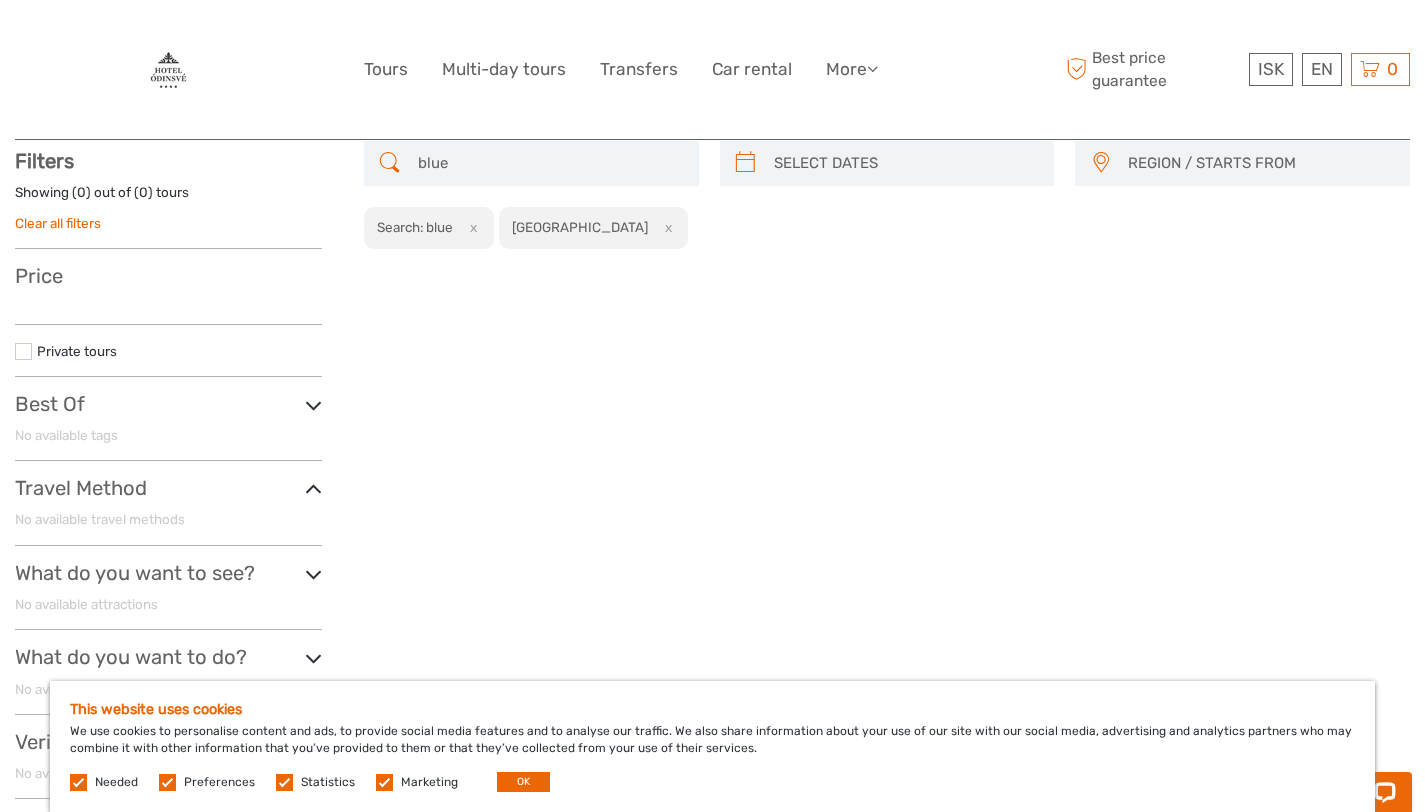 type on "blue" 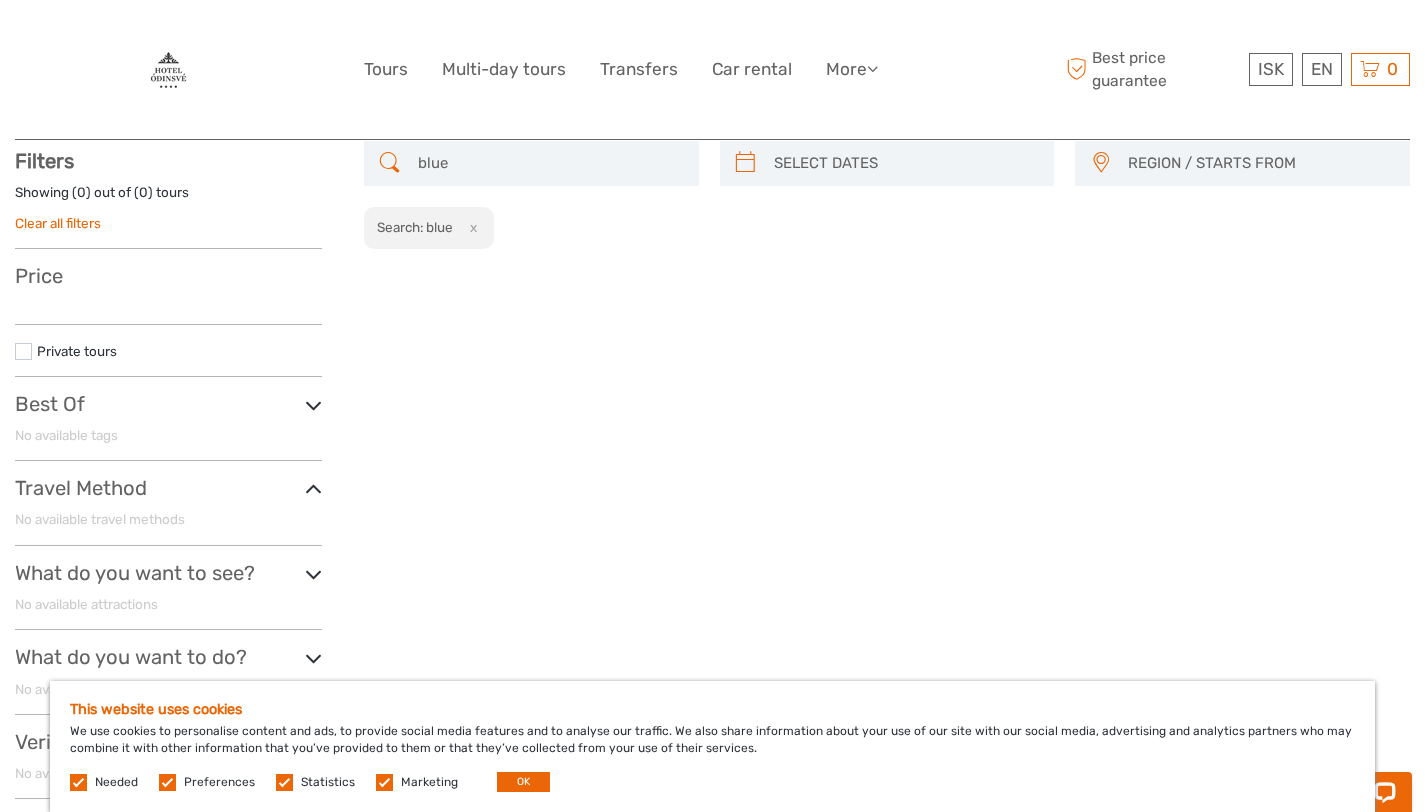 click on "blue" at bounding box center [549, 163] 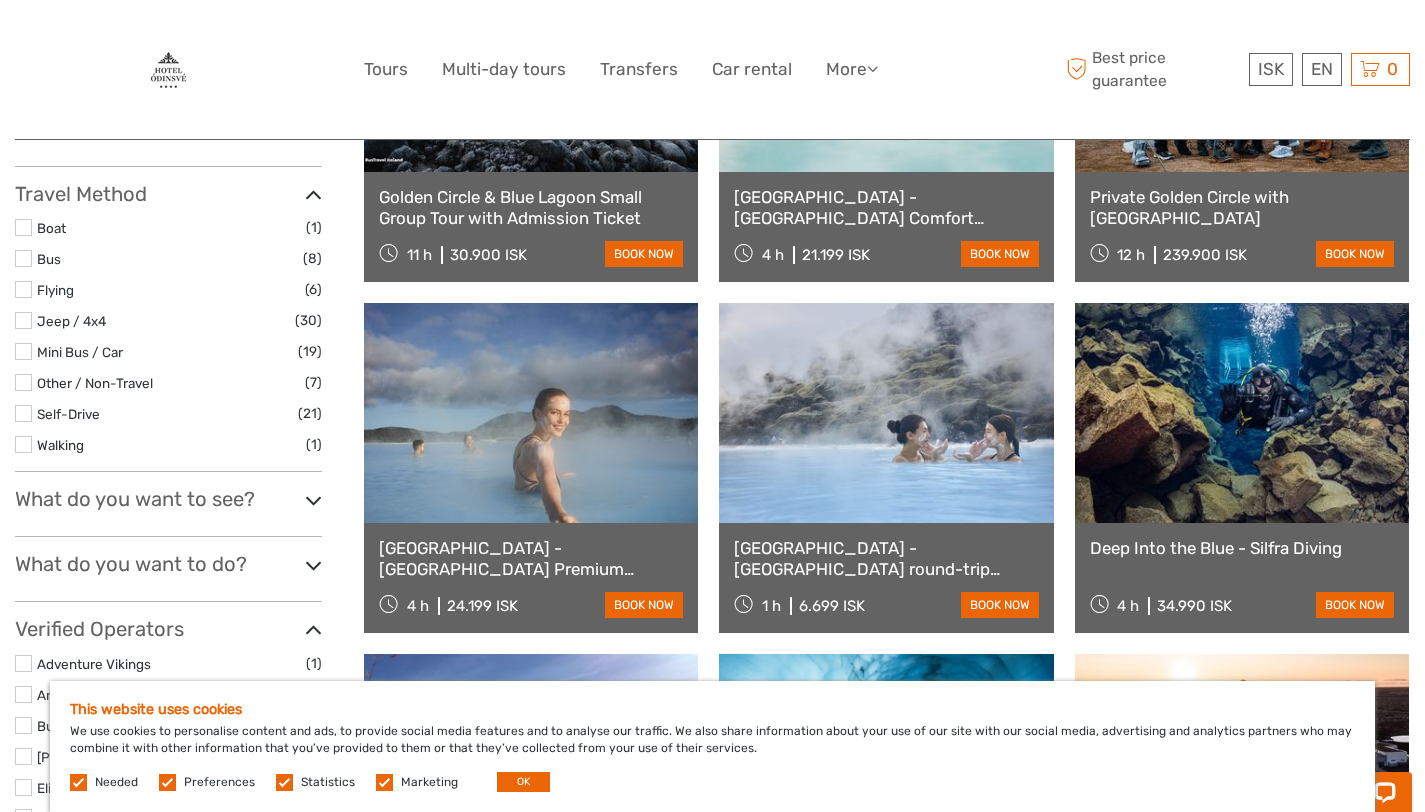 scroll, scrollTop: 433, scrollLeft: 0, axis: vertical 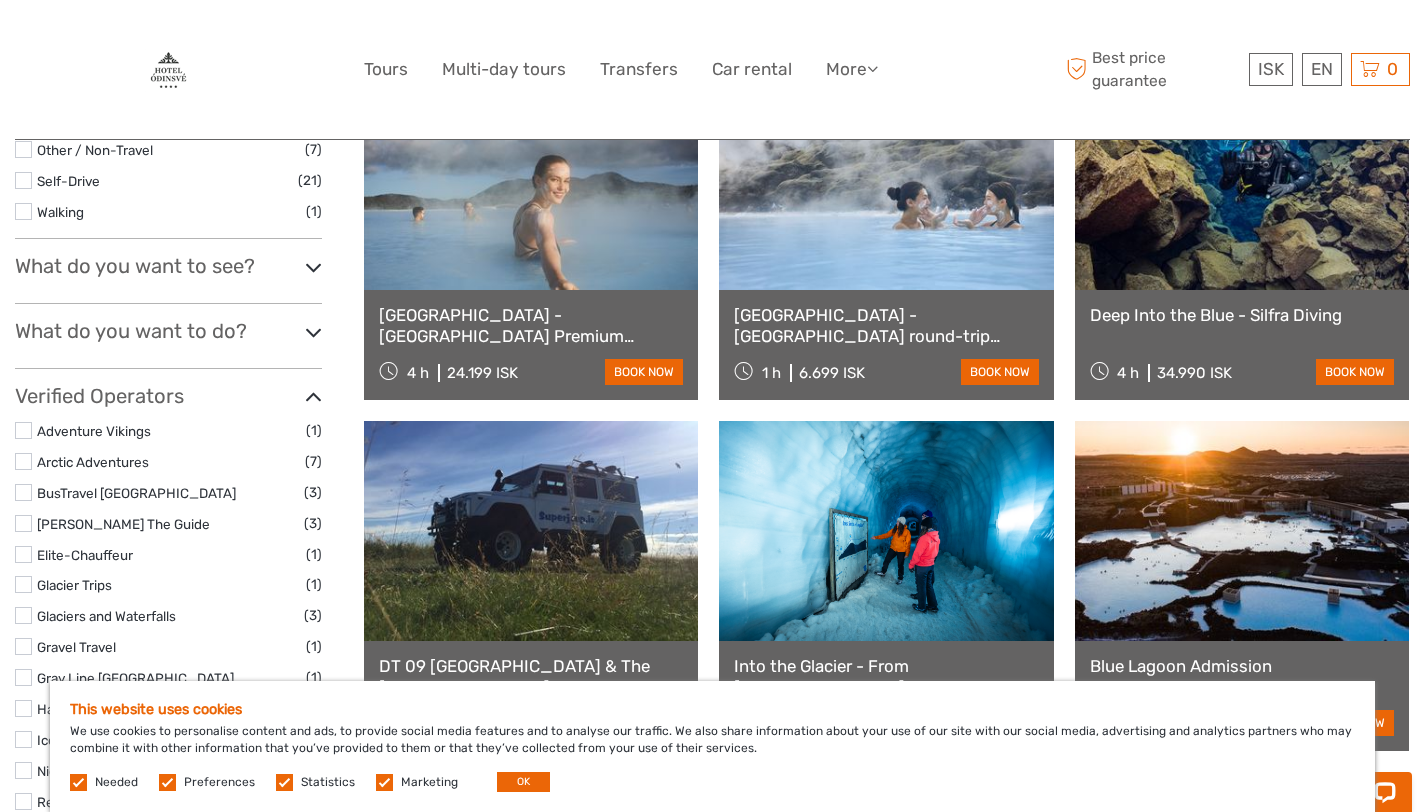click at bounding box center [886, 180] 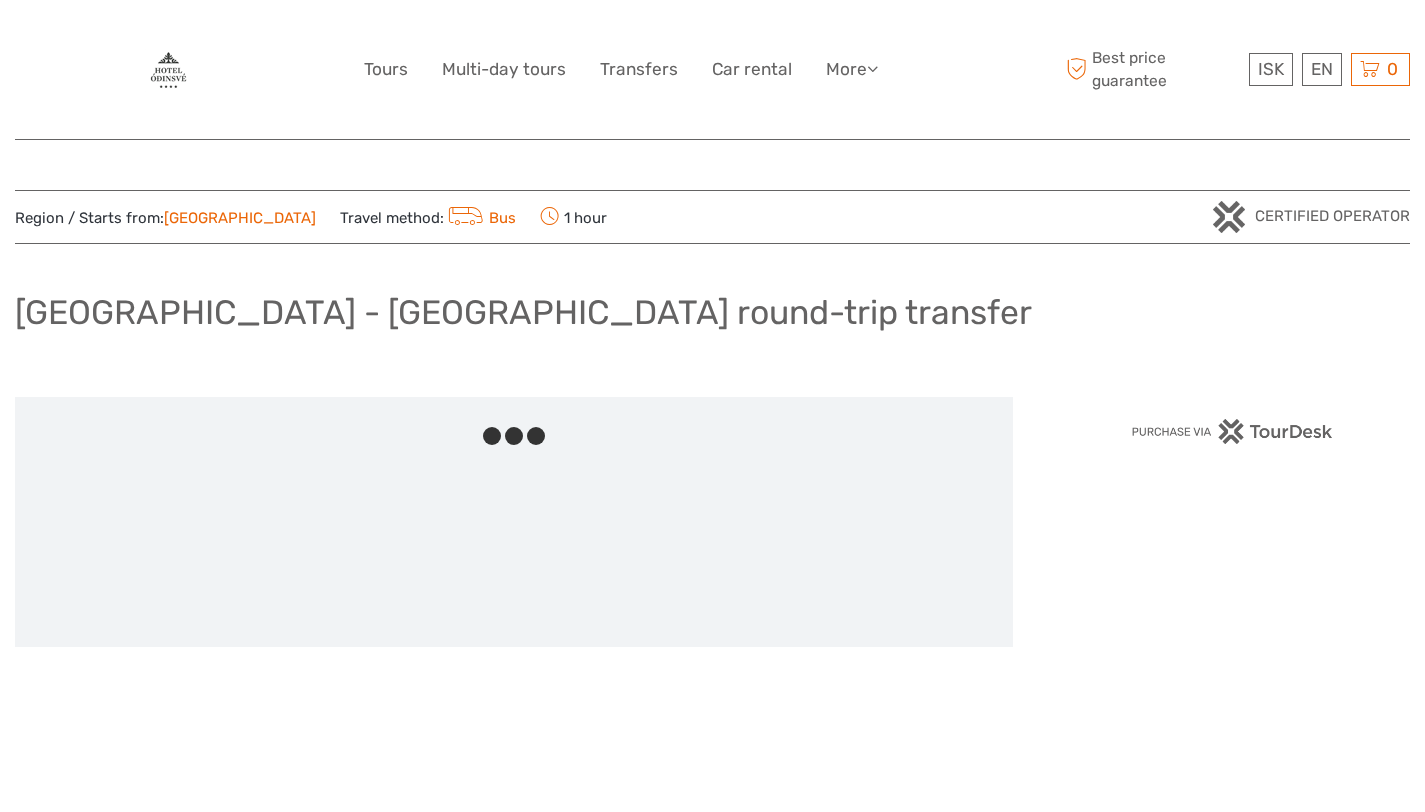 scroll, scrollTop: 0, scrollLeft: 0, axis: both 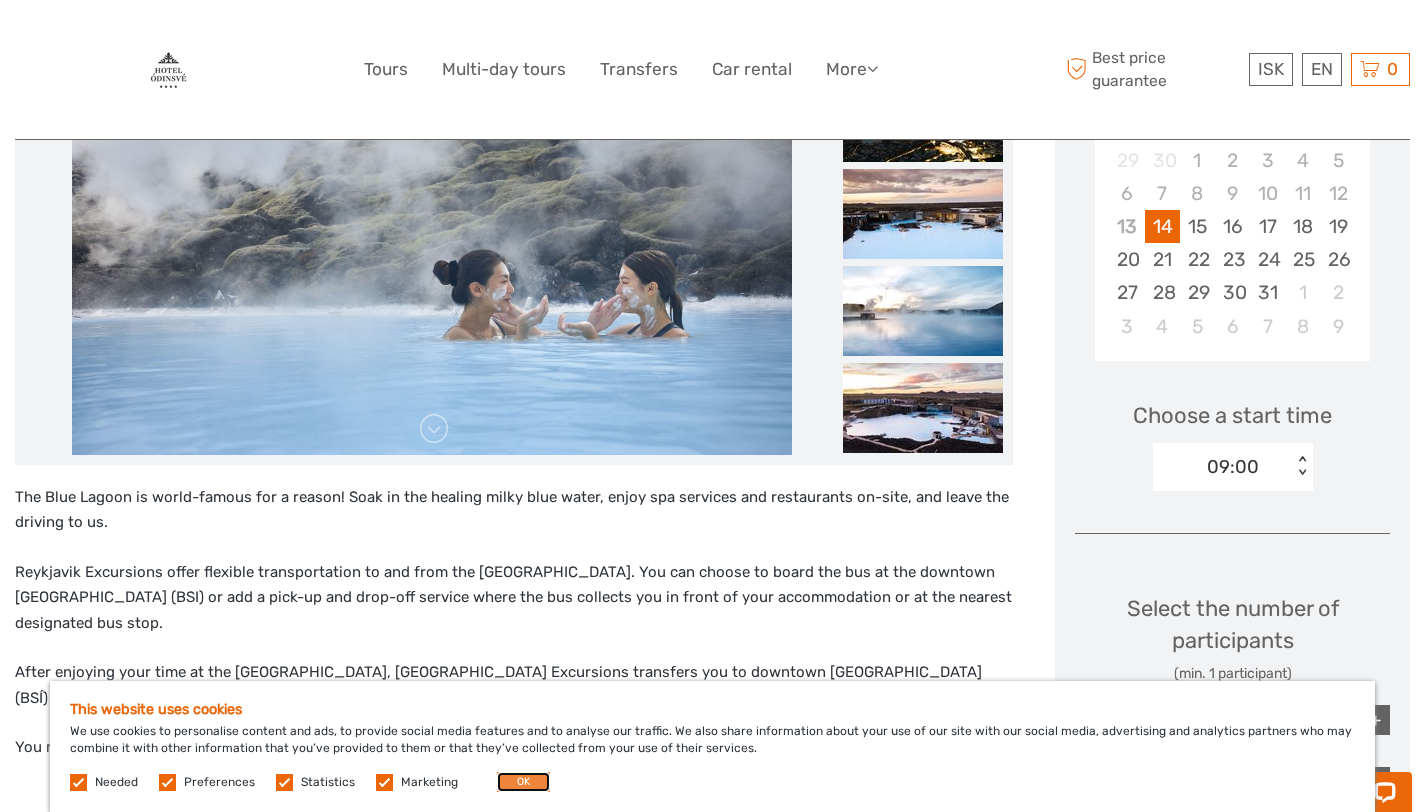 click on "OK" at bounding box center (523, 782) 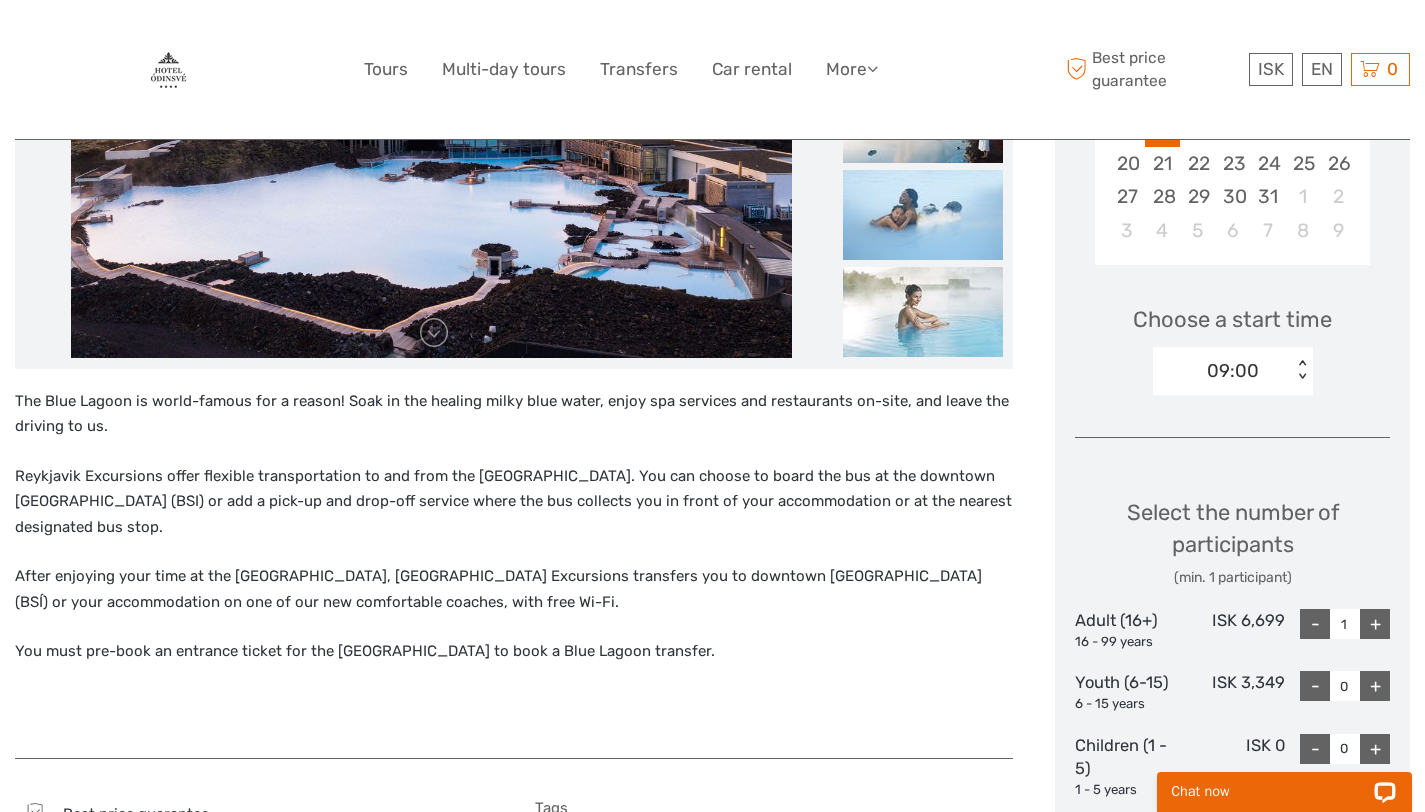 scroll, scrollTop: 0, scrollLeft: 0, axis: both 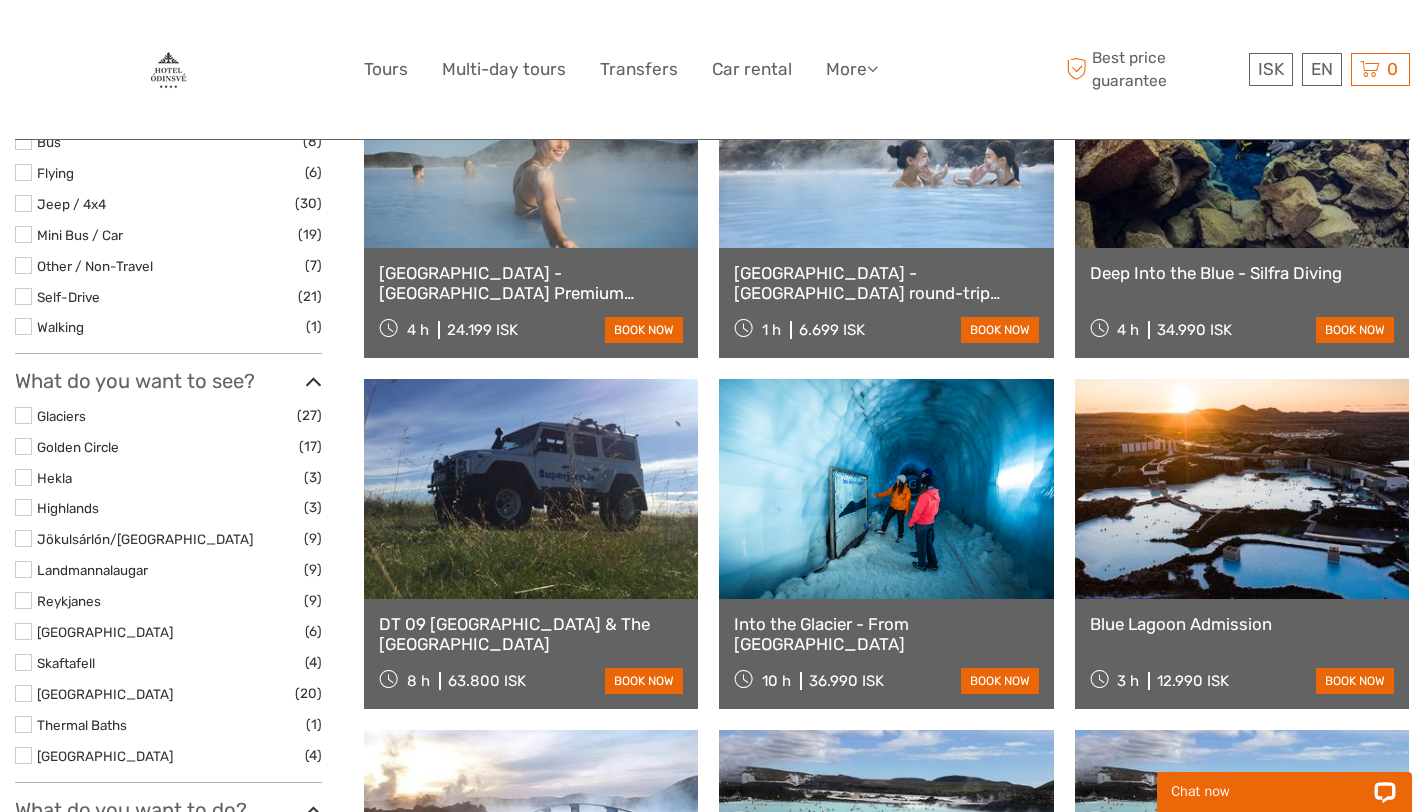 select 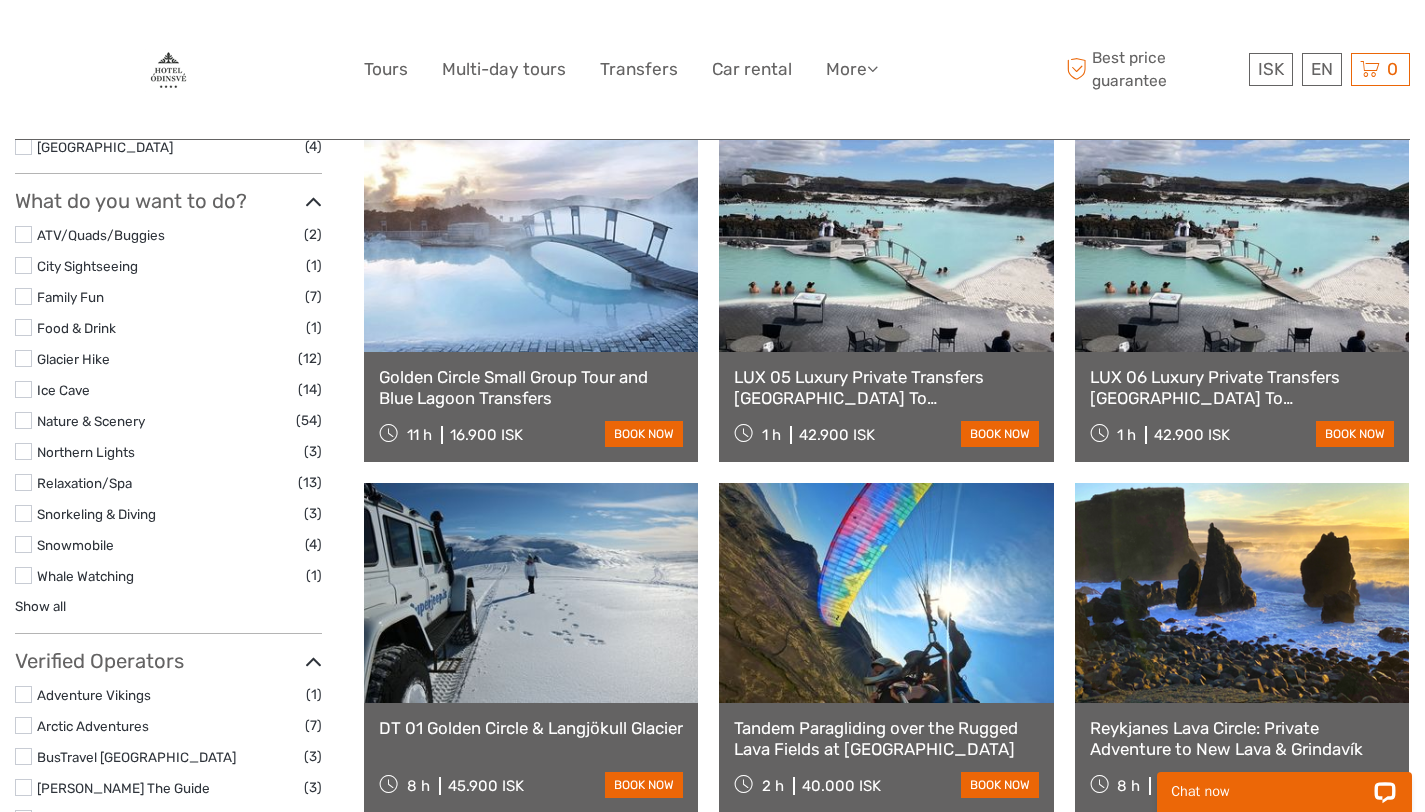 scroll, scrollTop: 1308, scrollLeft: 0, axis: vertical 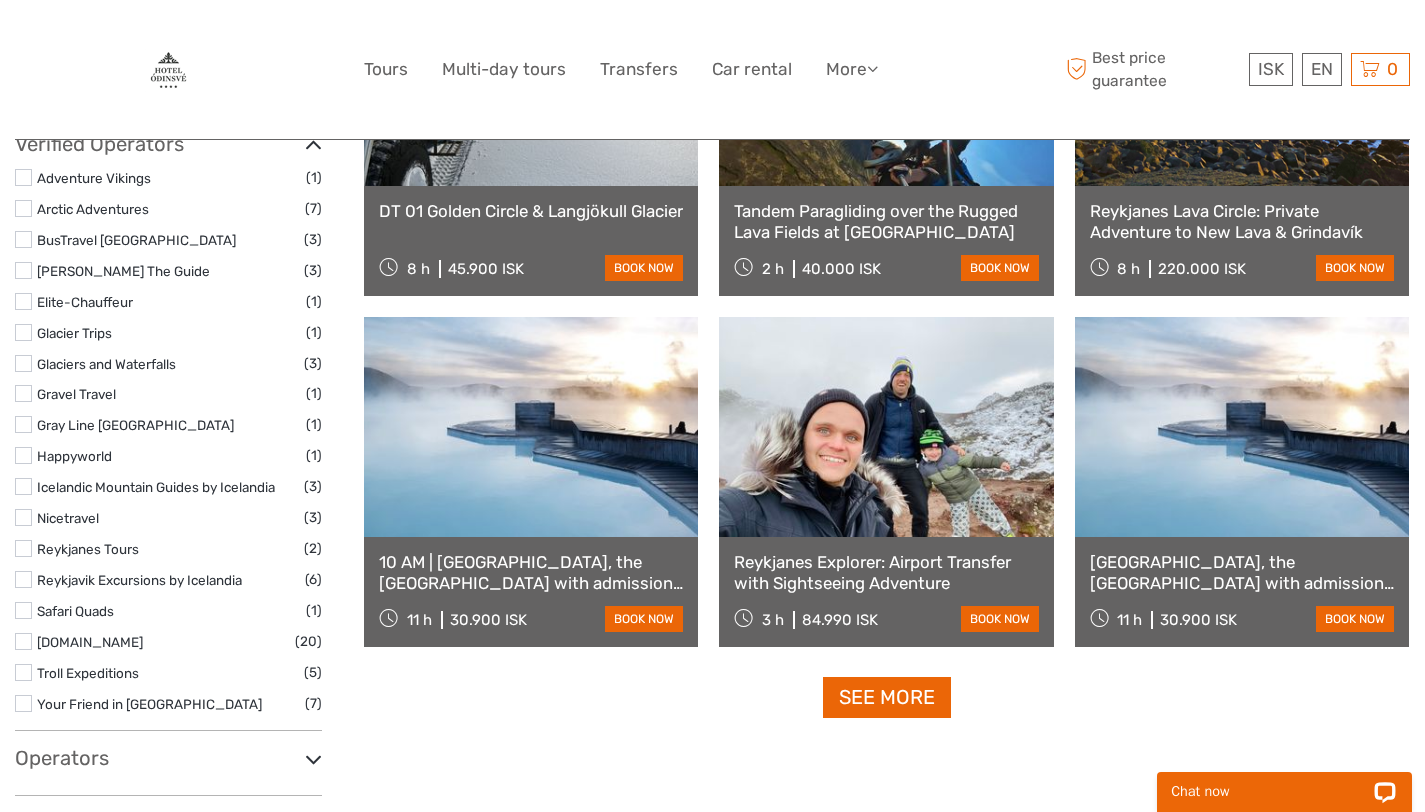 drag, startPoint x: 1436, startPoint y: 296, endPoint x: 1439, endPoint y: 583, distance: 287.0157 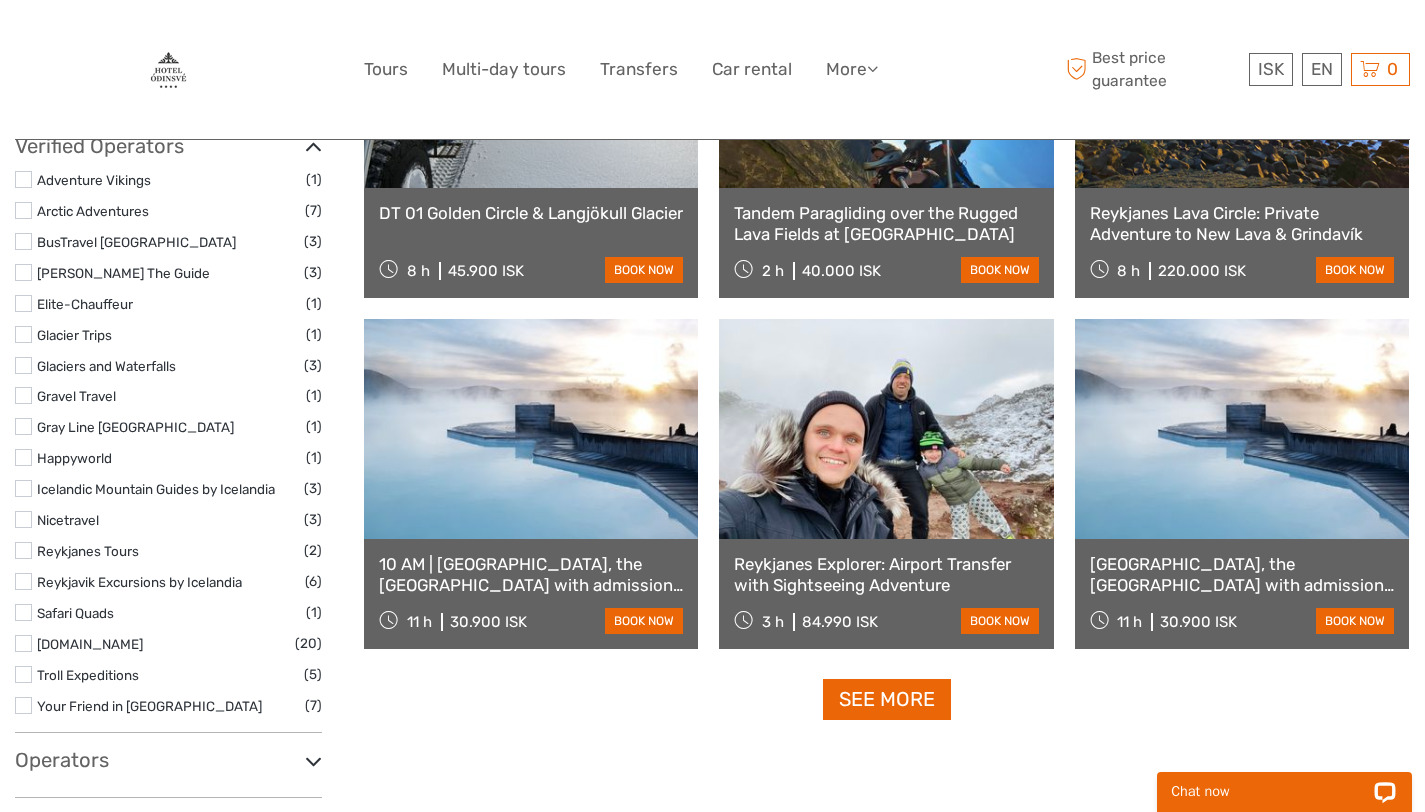 click at bounding box center [886, 429] 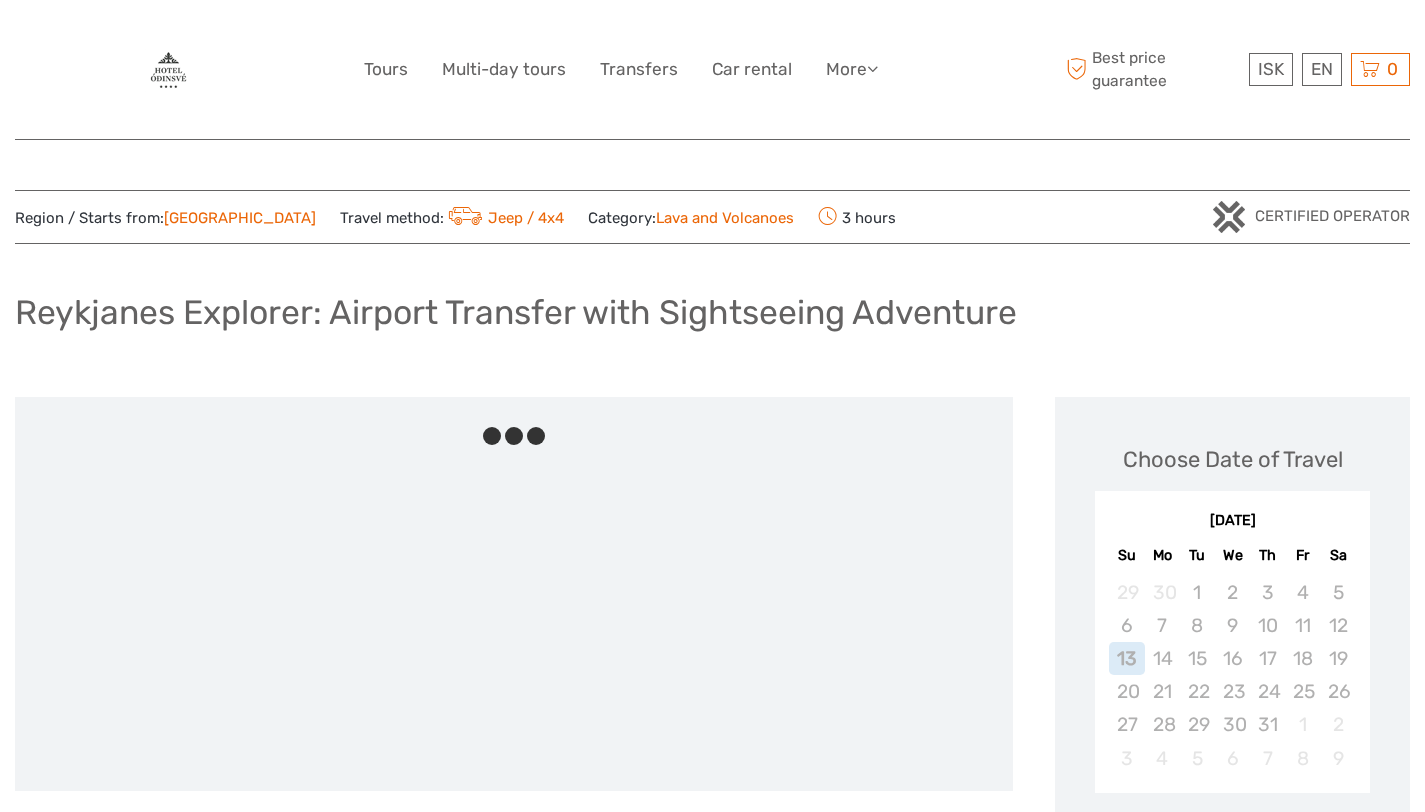 scroll, scrollTop: 0, scrollLeft: 0, axis: both 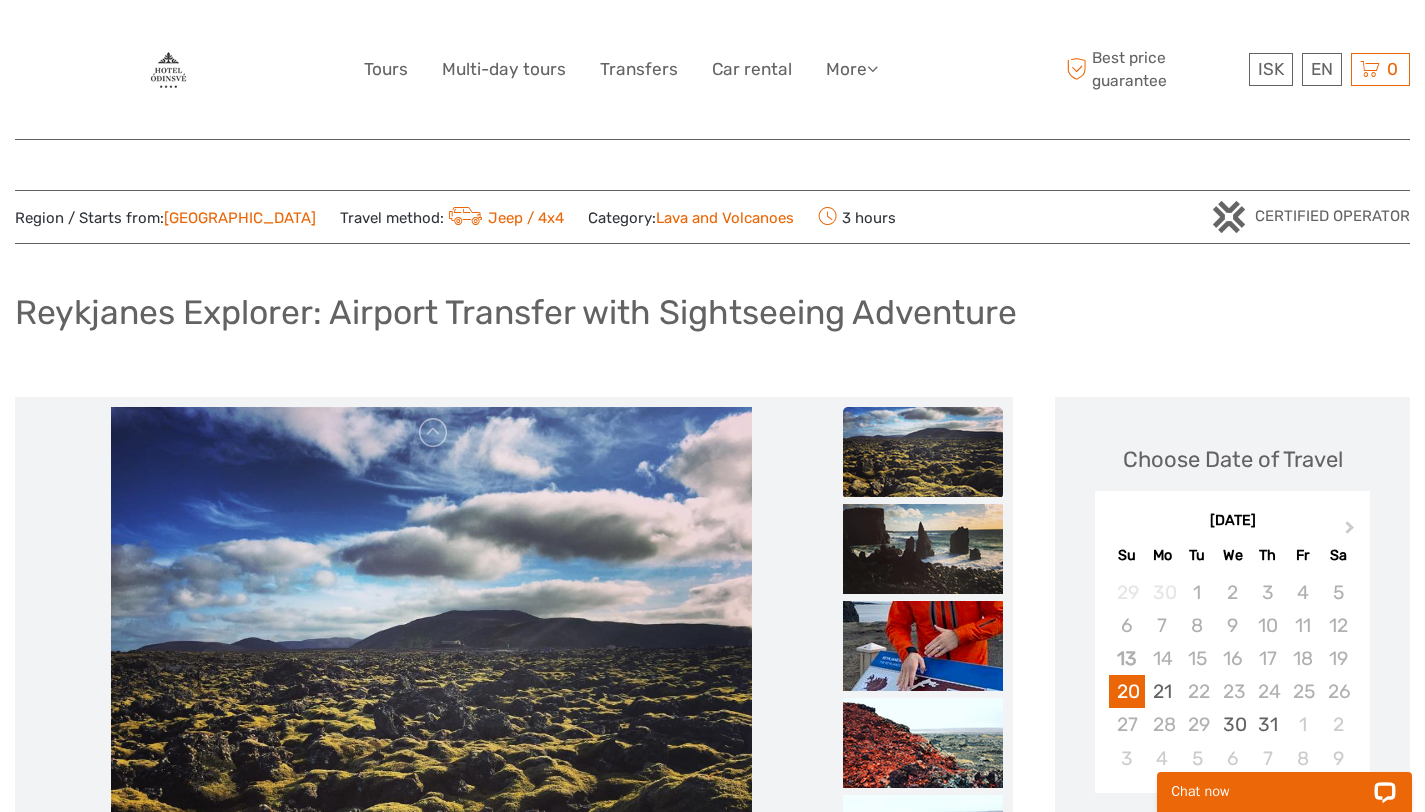 drag, startPoint x: 1435, startPoint y: 154, endPoint x: 1206, endPoint y: 34, distance: 258.53625 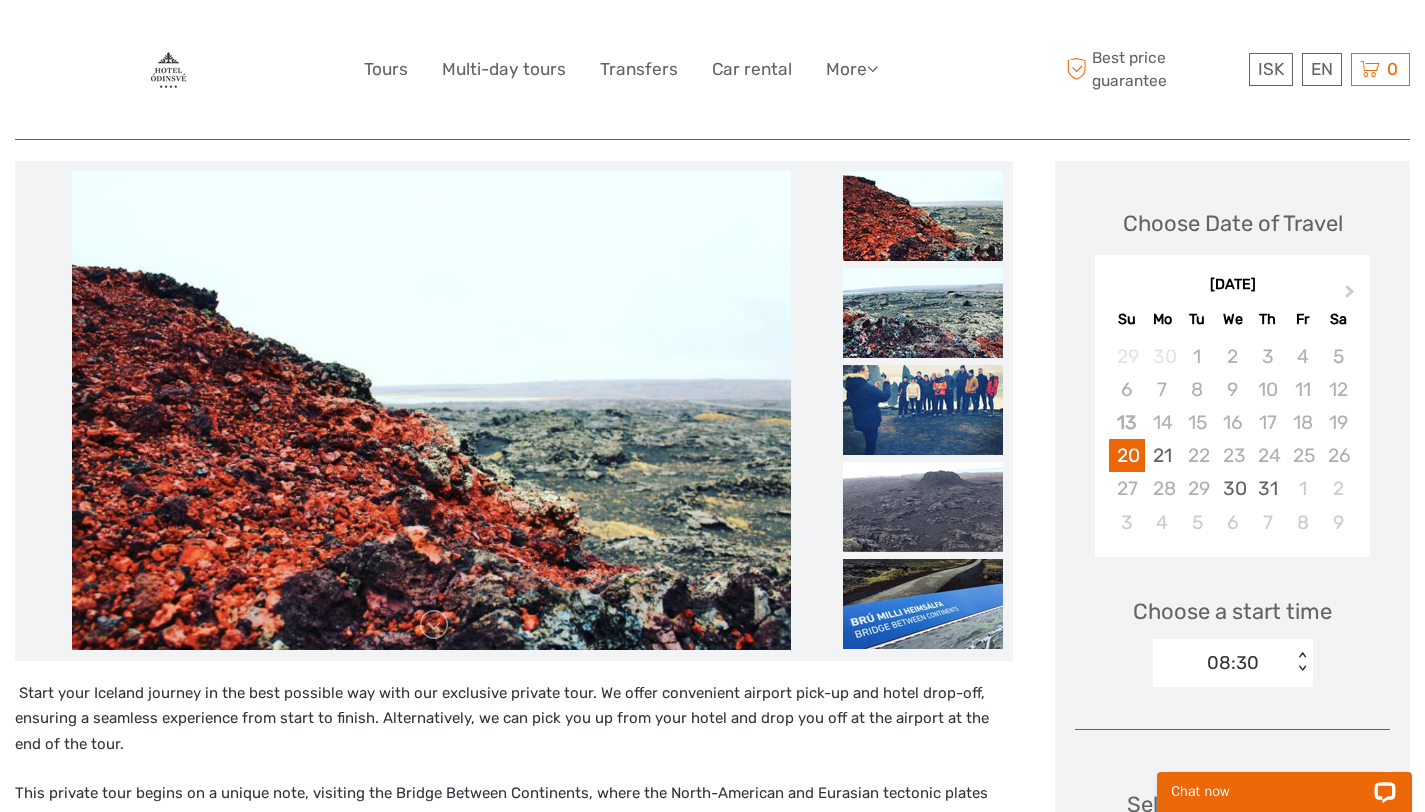 scroll, scrollTop: 238, scrollLeft: 0, axis: vertical 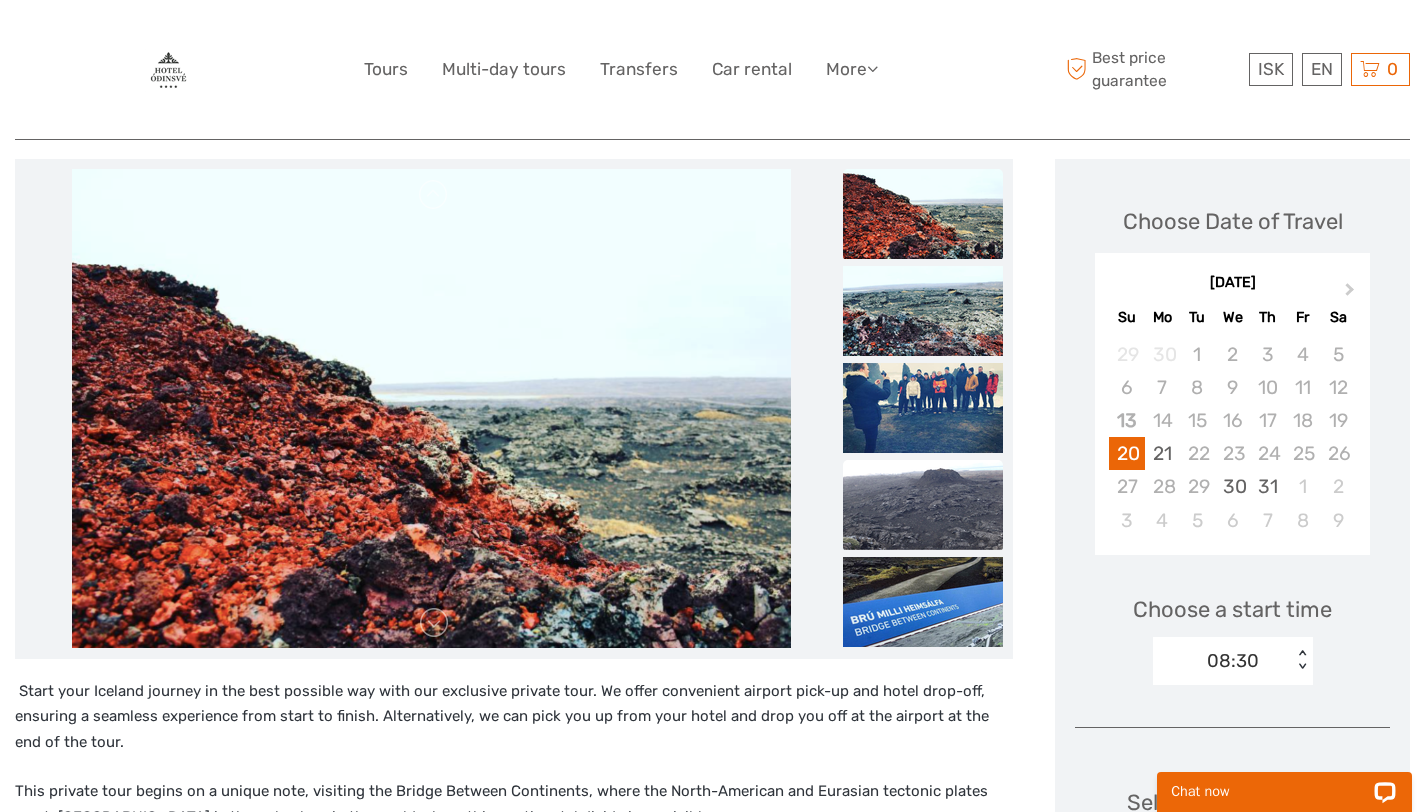 click at bounding box center (923, 505) 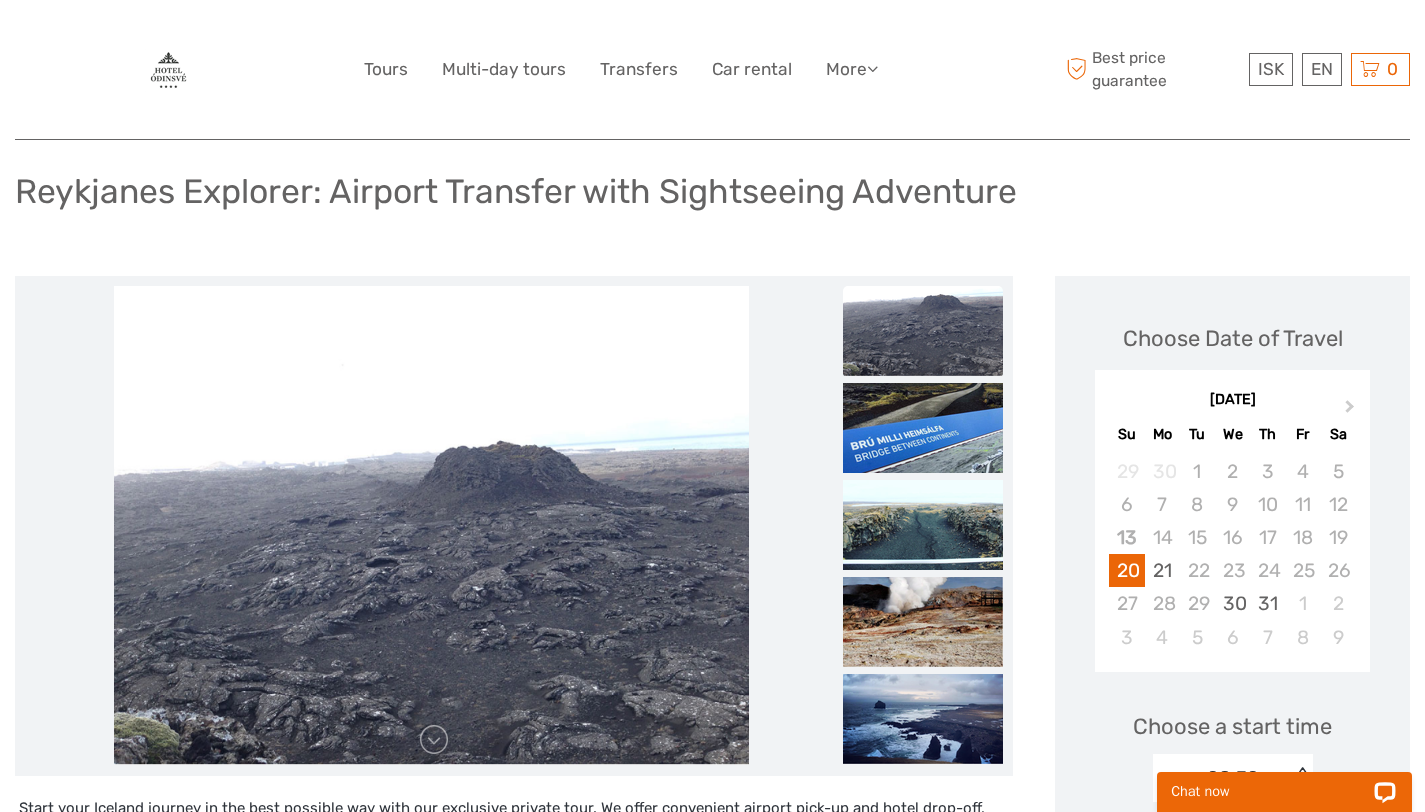 scroll, scrollTop: 117, scrollLeft: 0, axis: vertical 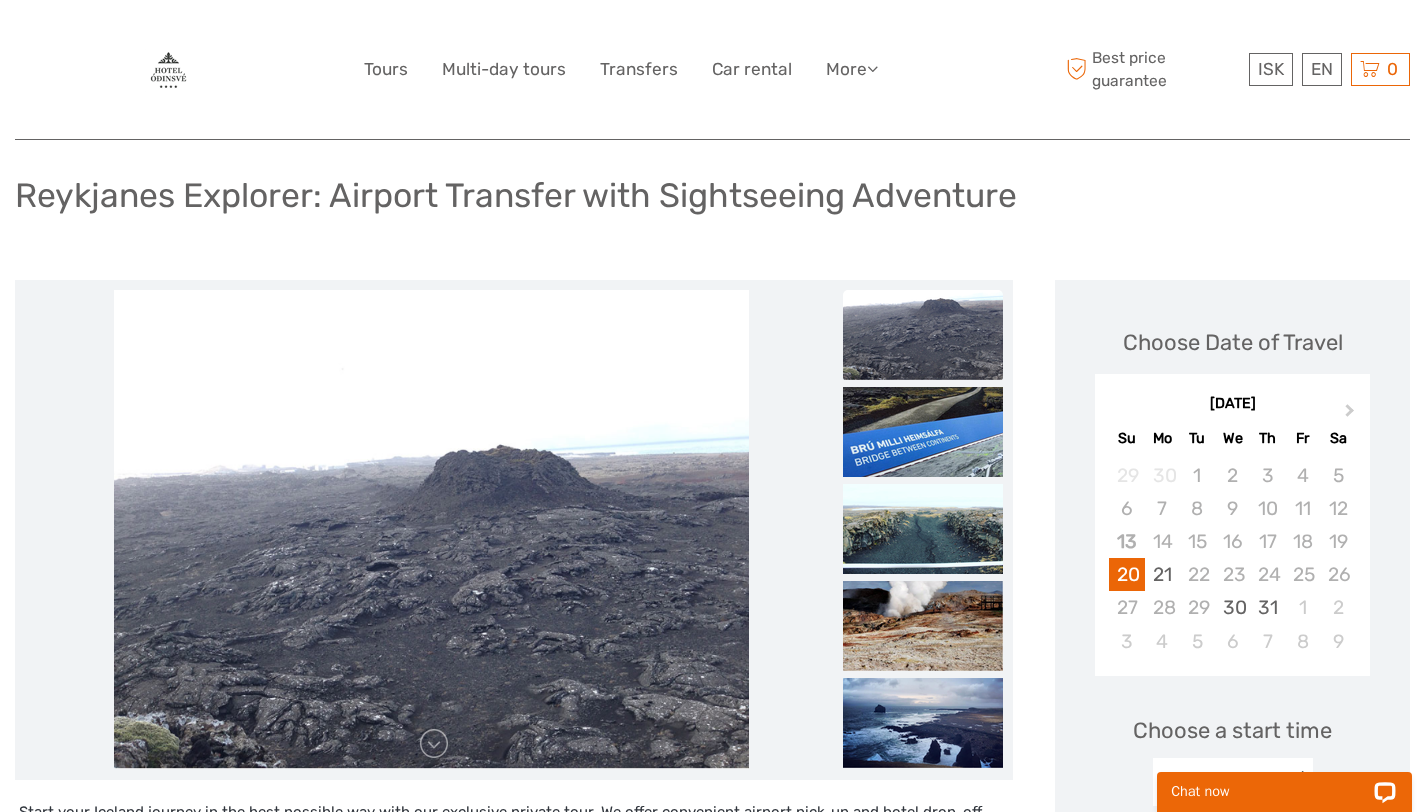 drag, startPoint x: 1422, startPoint y: 207, endPoint x: 1417, endPoint y: 177, distance: 30.413813 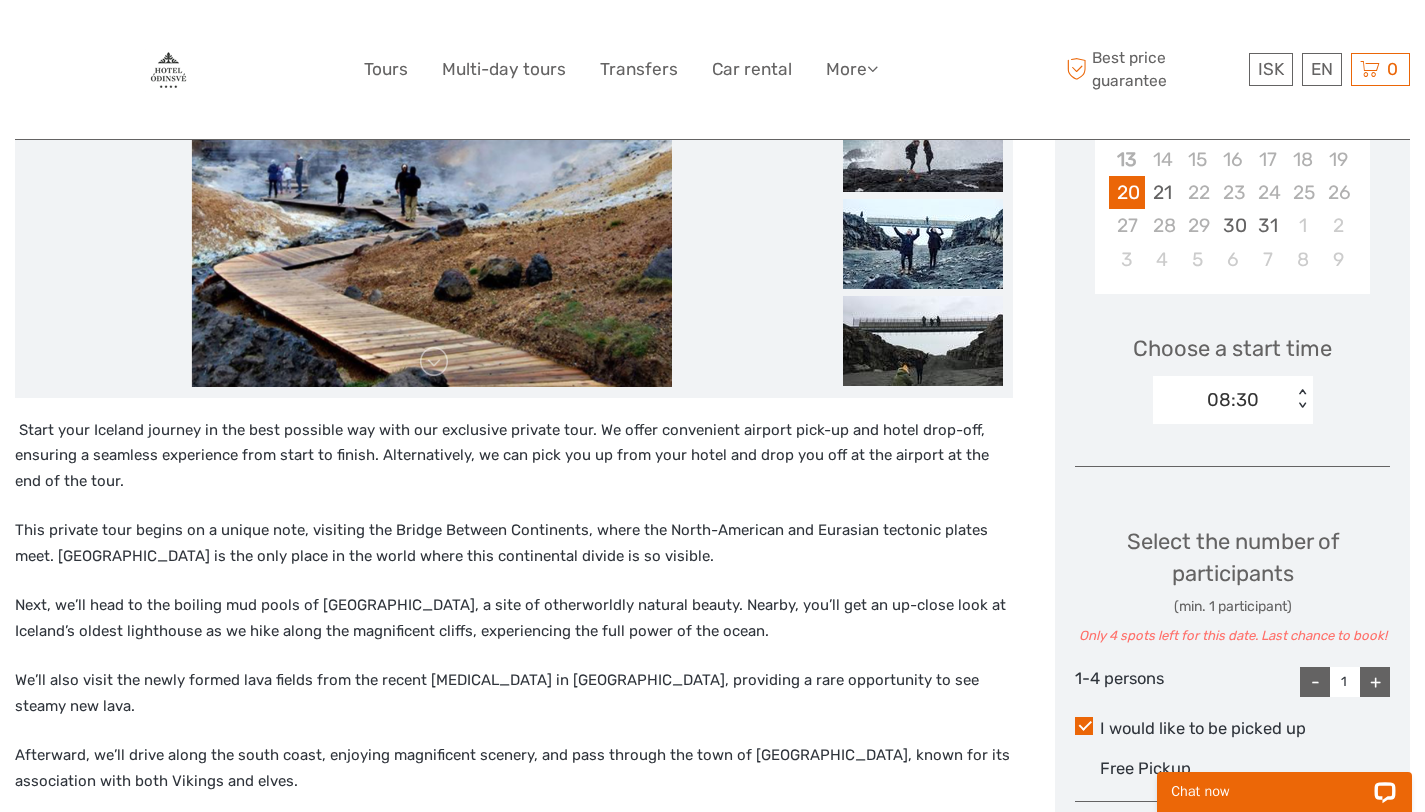 scroll, scrollTop: 0, scrollLeft: 0, axis: both 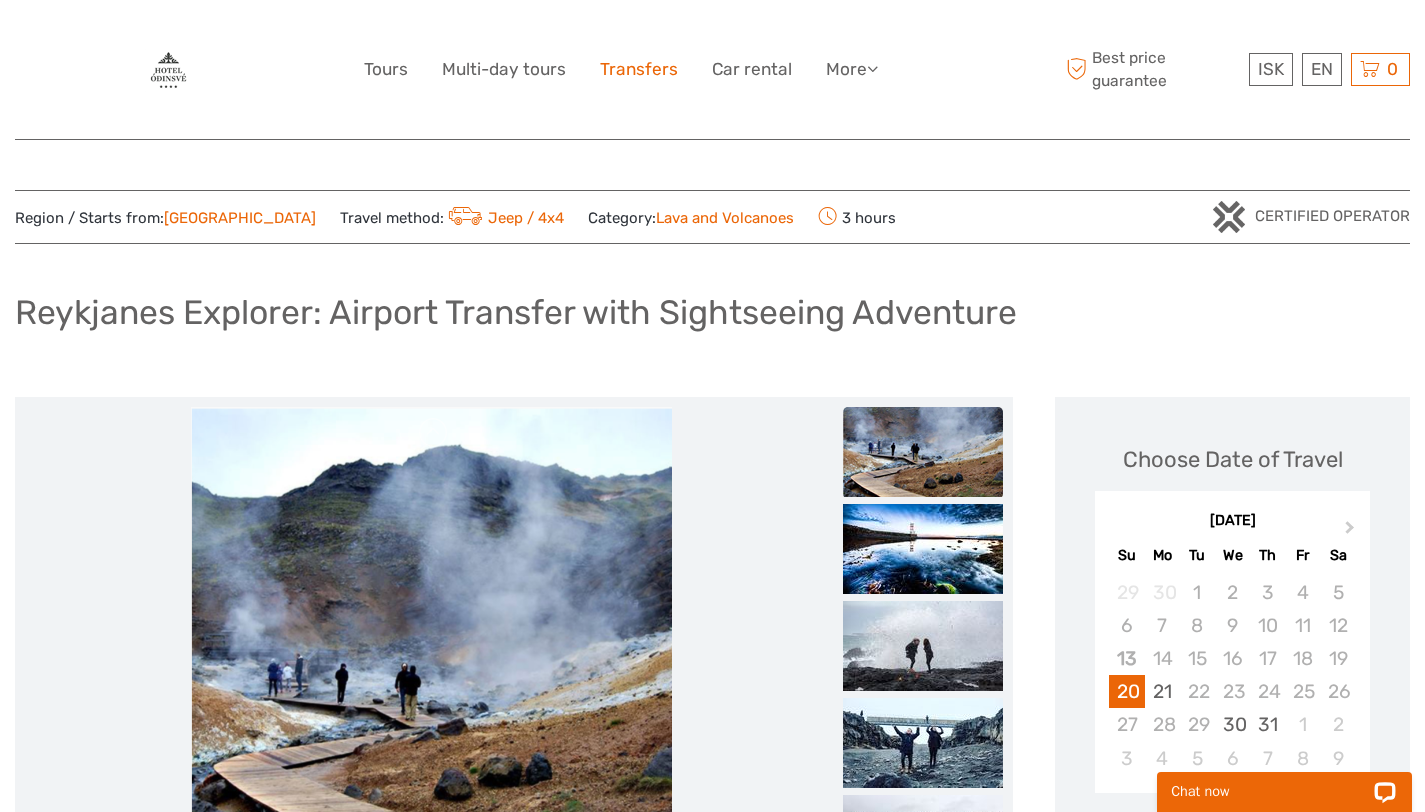 click on "Transfers" at bounding box center [639, 69] 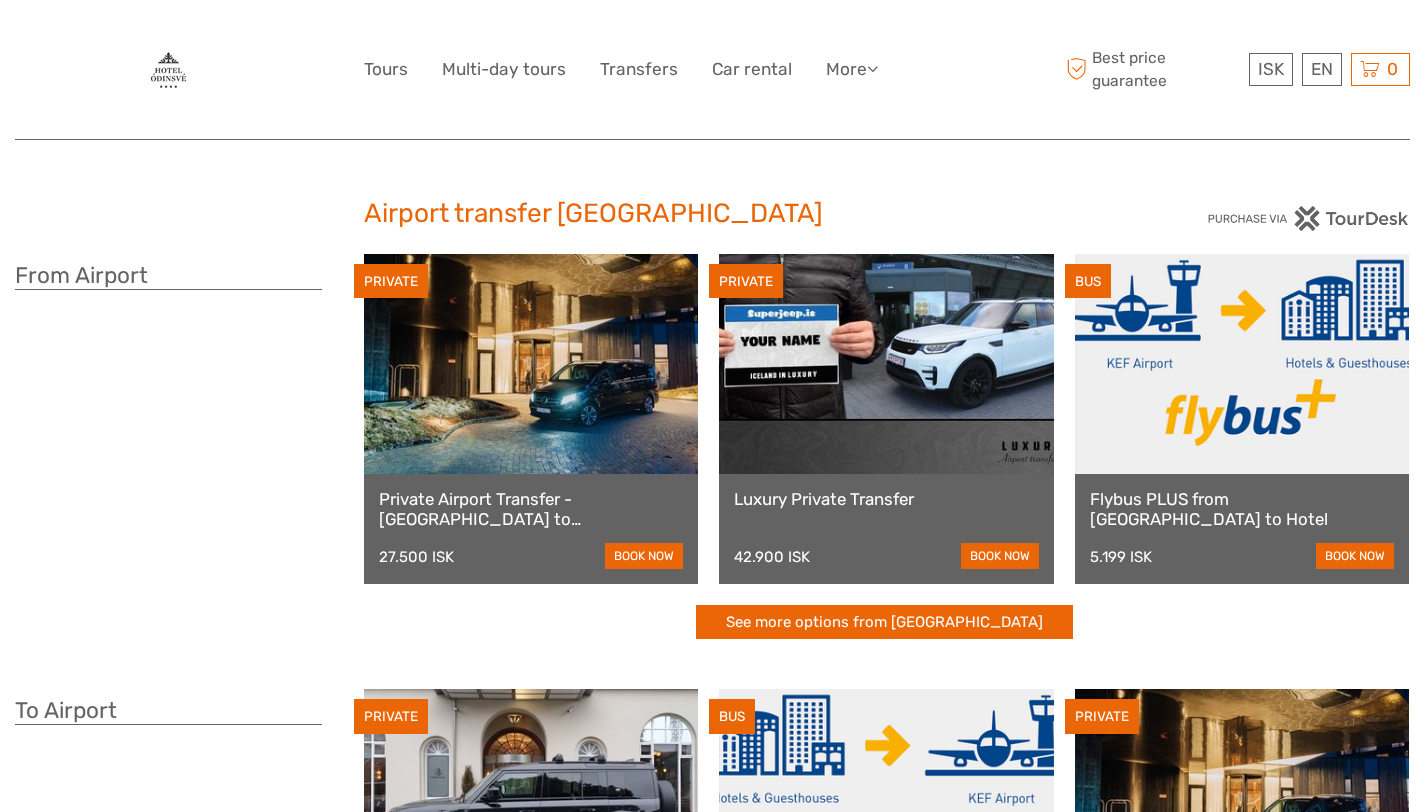 scroll, scrollTop: 0, scrollLeft: 0, axis: both 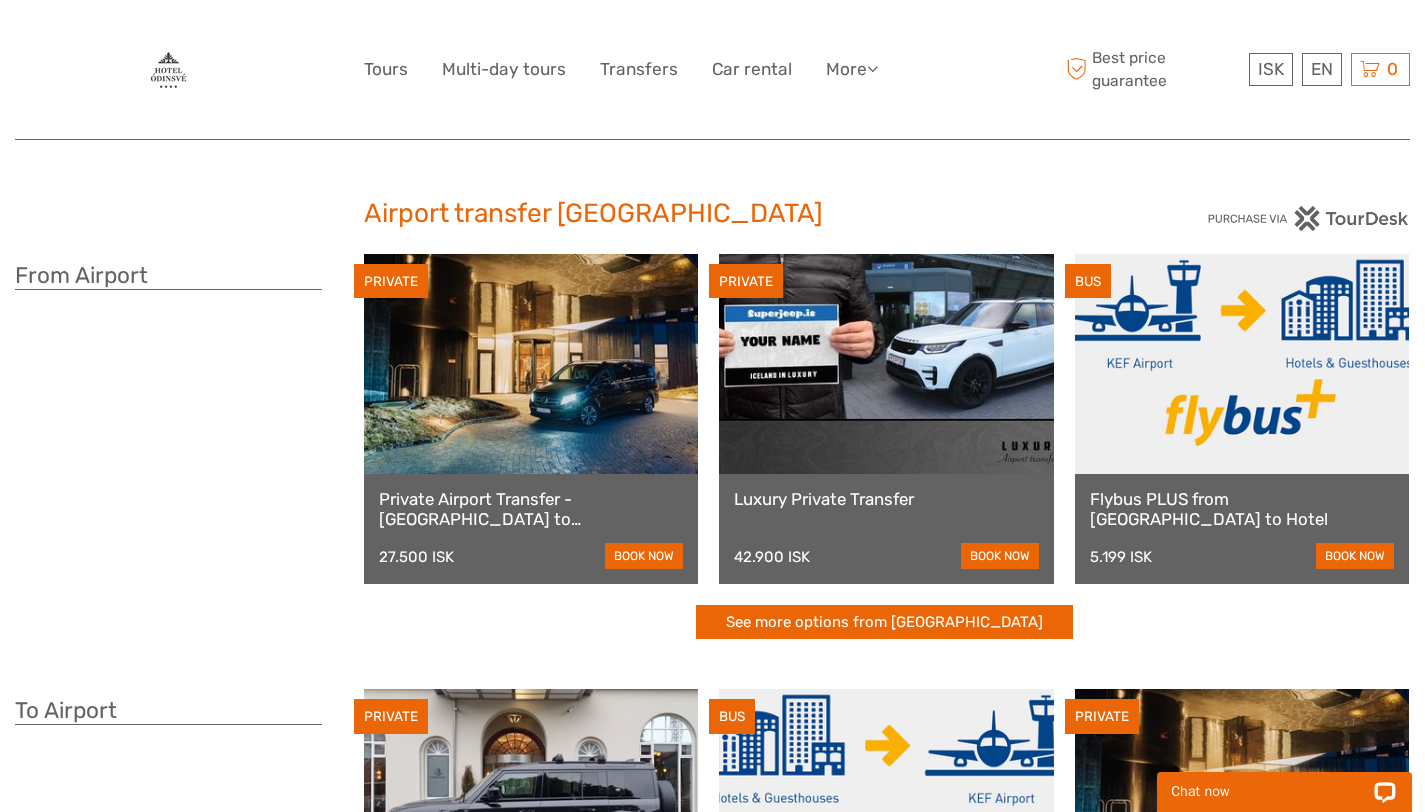 click on "To Airport" at bounding box center (168, 711) 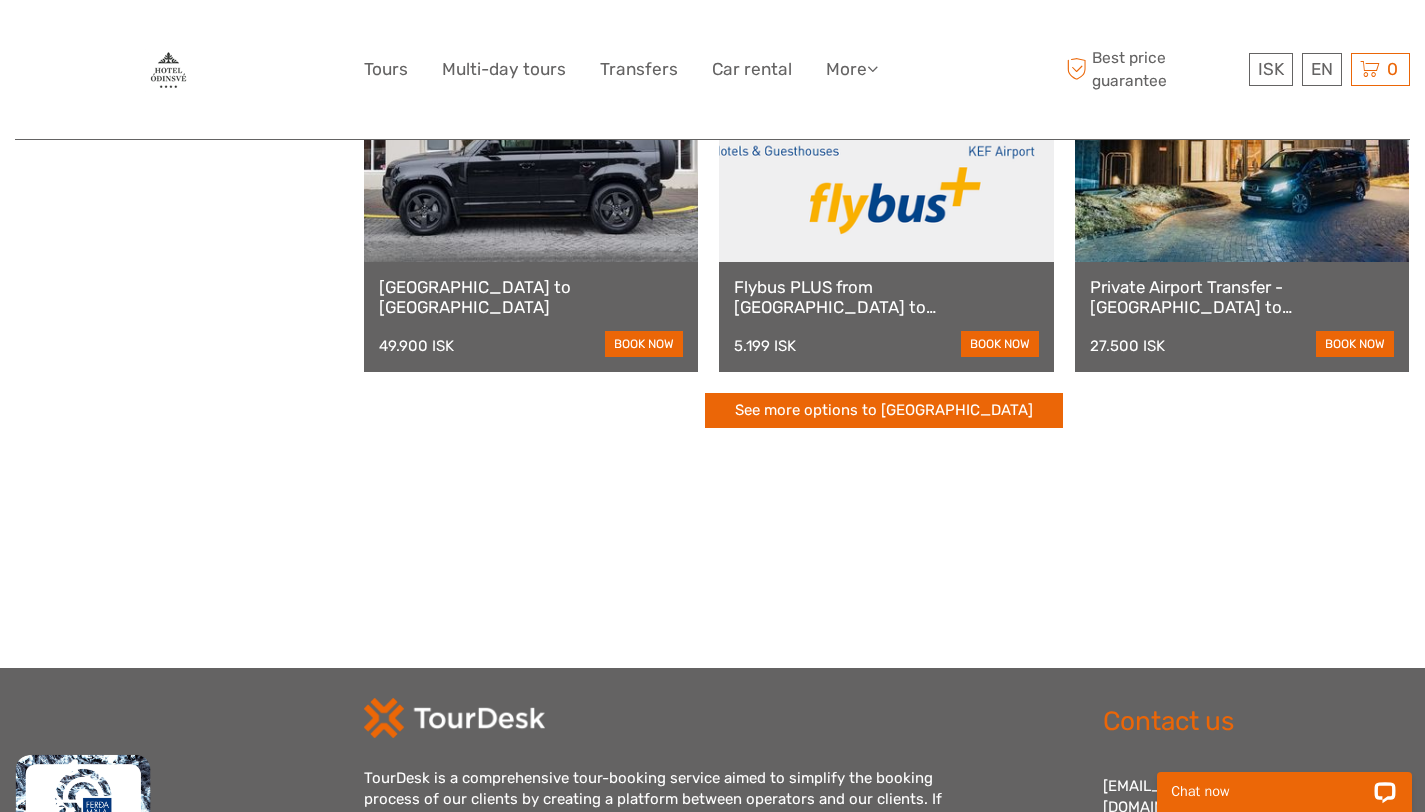 scroll, scrollTop: 649, scrollLeft: 0, axis: vertical 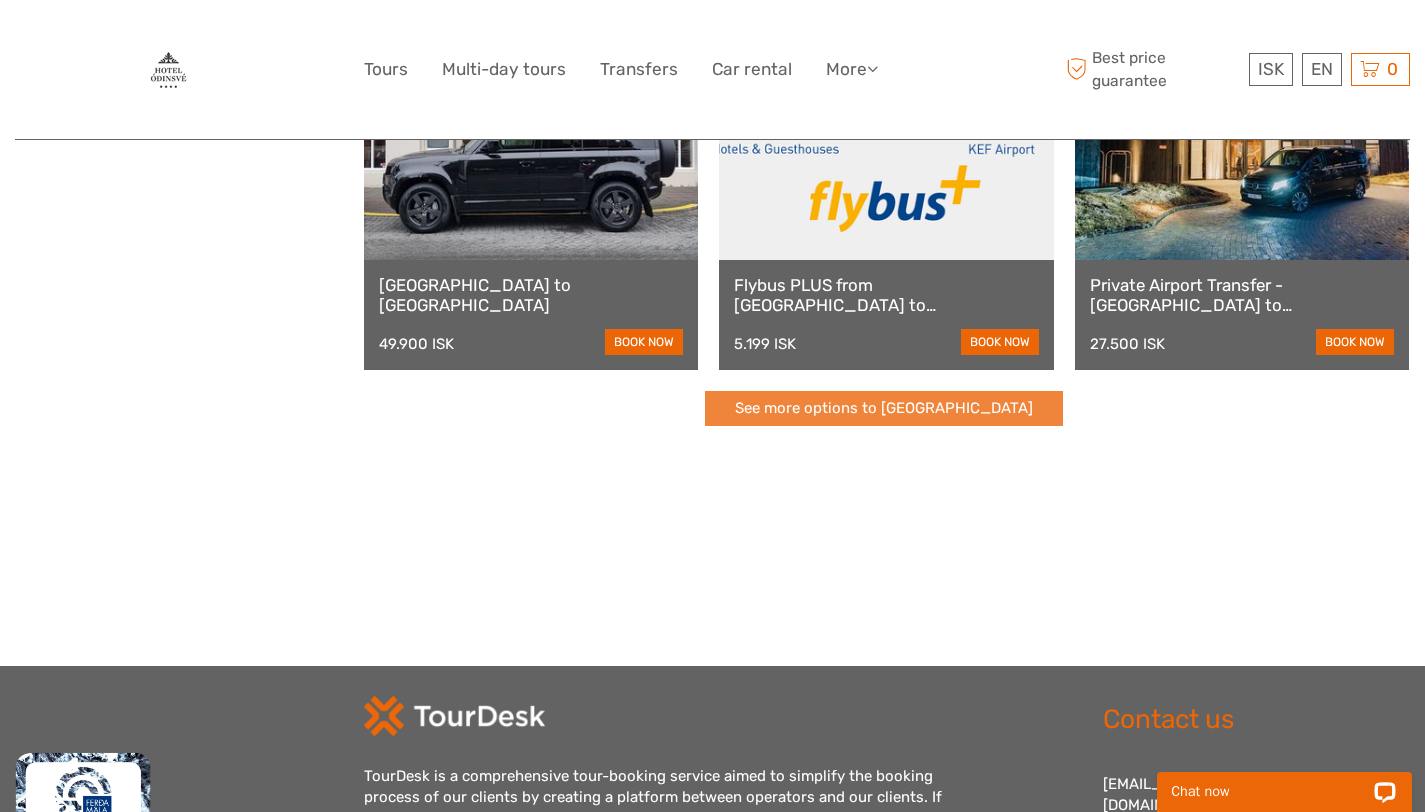 click on "See more options to Keflavík airport" at bounding box center [884, 408] 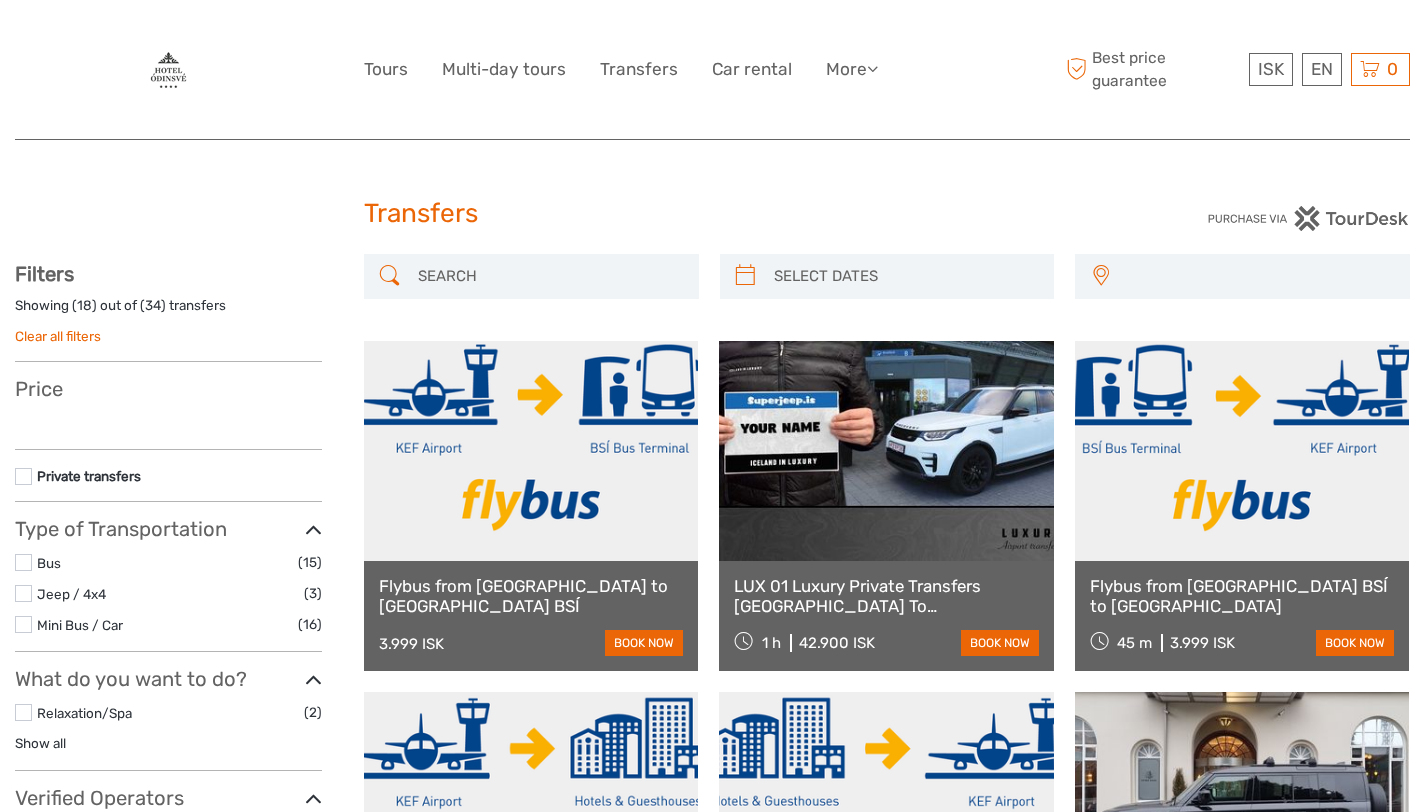 scroll, scrollTop: 0, scrollLeft: 0, axis: both 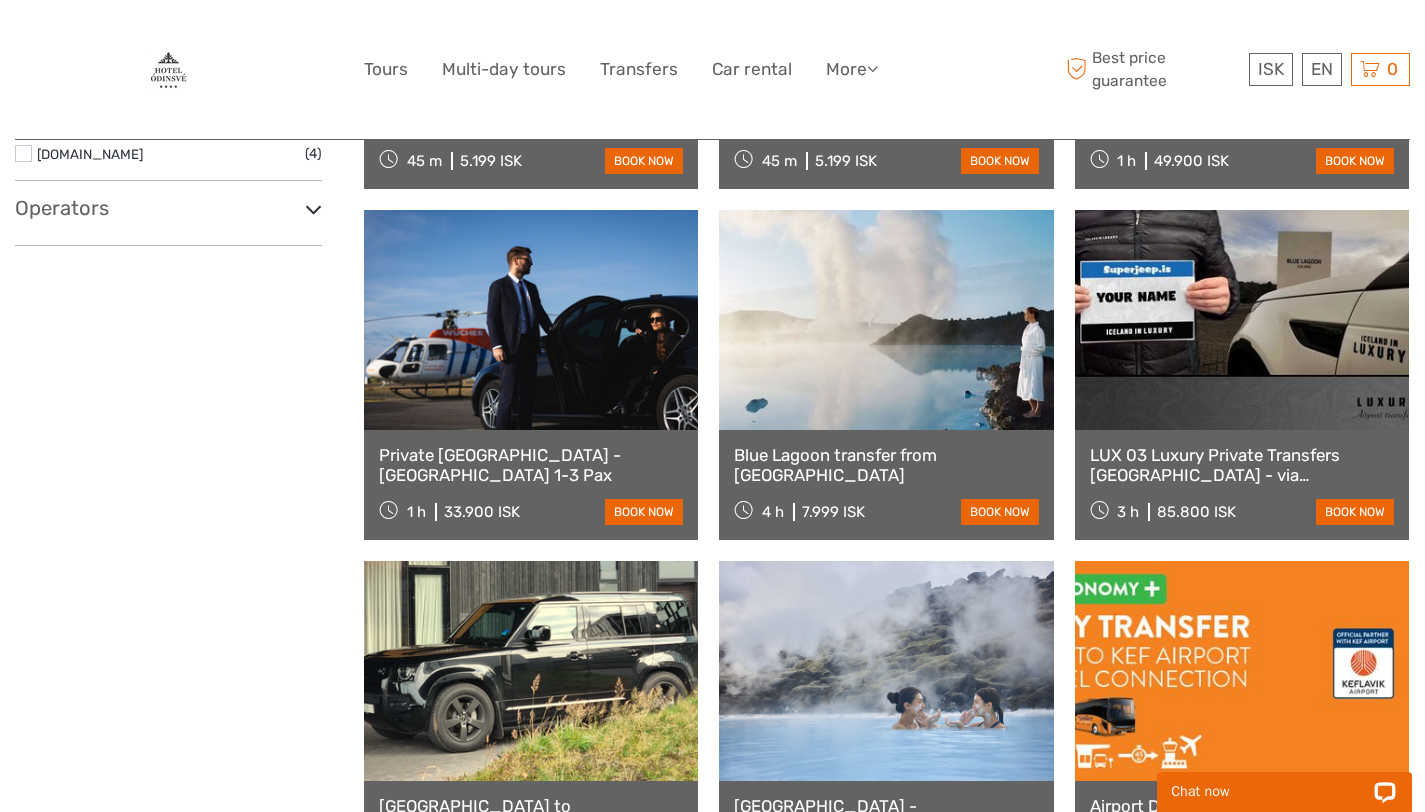 select 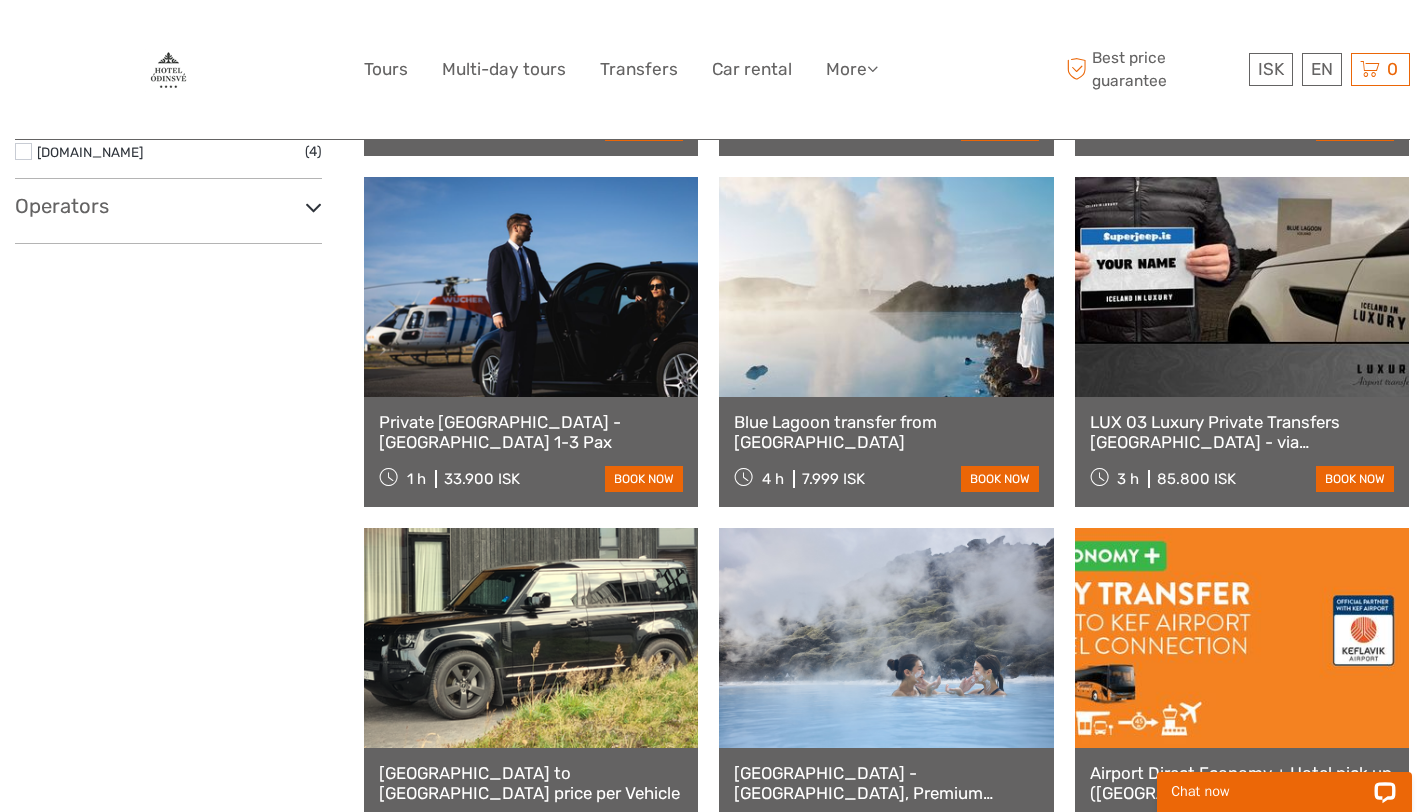 scroll, scrollTop: 871, scrollLeft: 0, axis: vertical 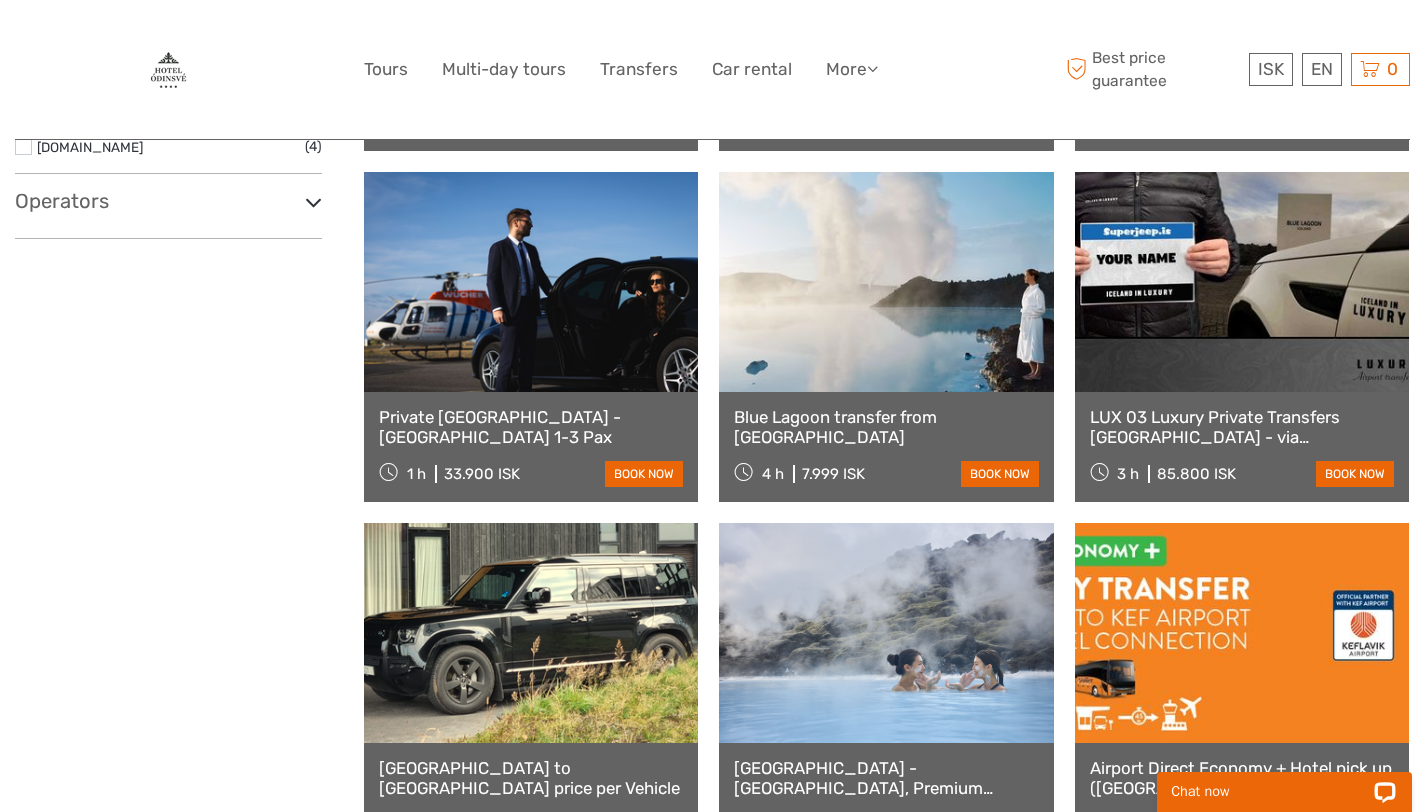 drag, startPoint x: 1433, startPoint y: 145, endPoint x: 1437, endPoint y: 369, distance: 224.0357 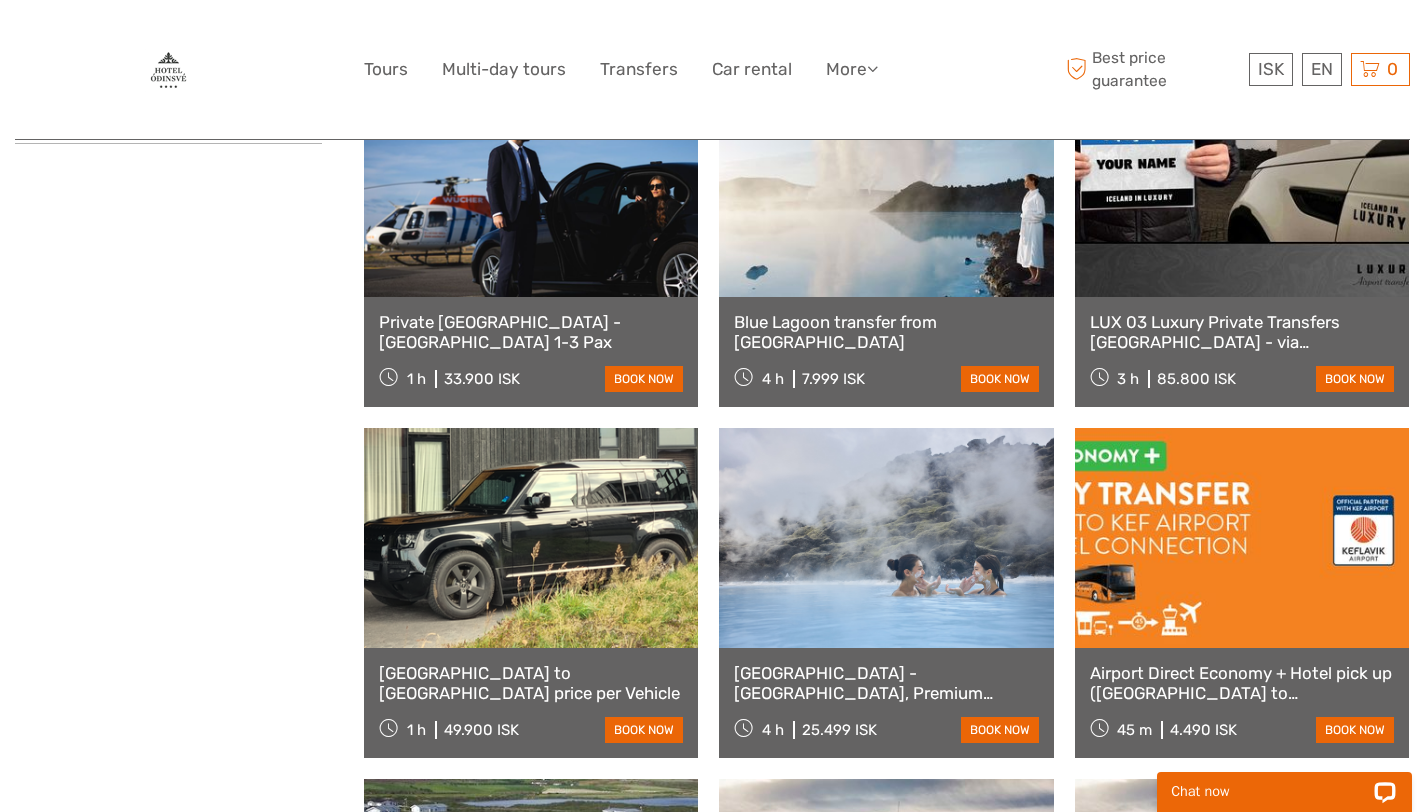 scroll, scrollTop: 968, scrollLeft: 0, axis: vertical 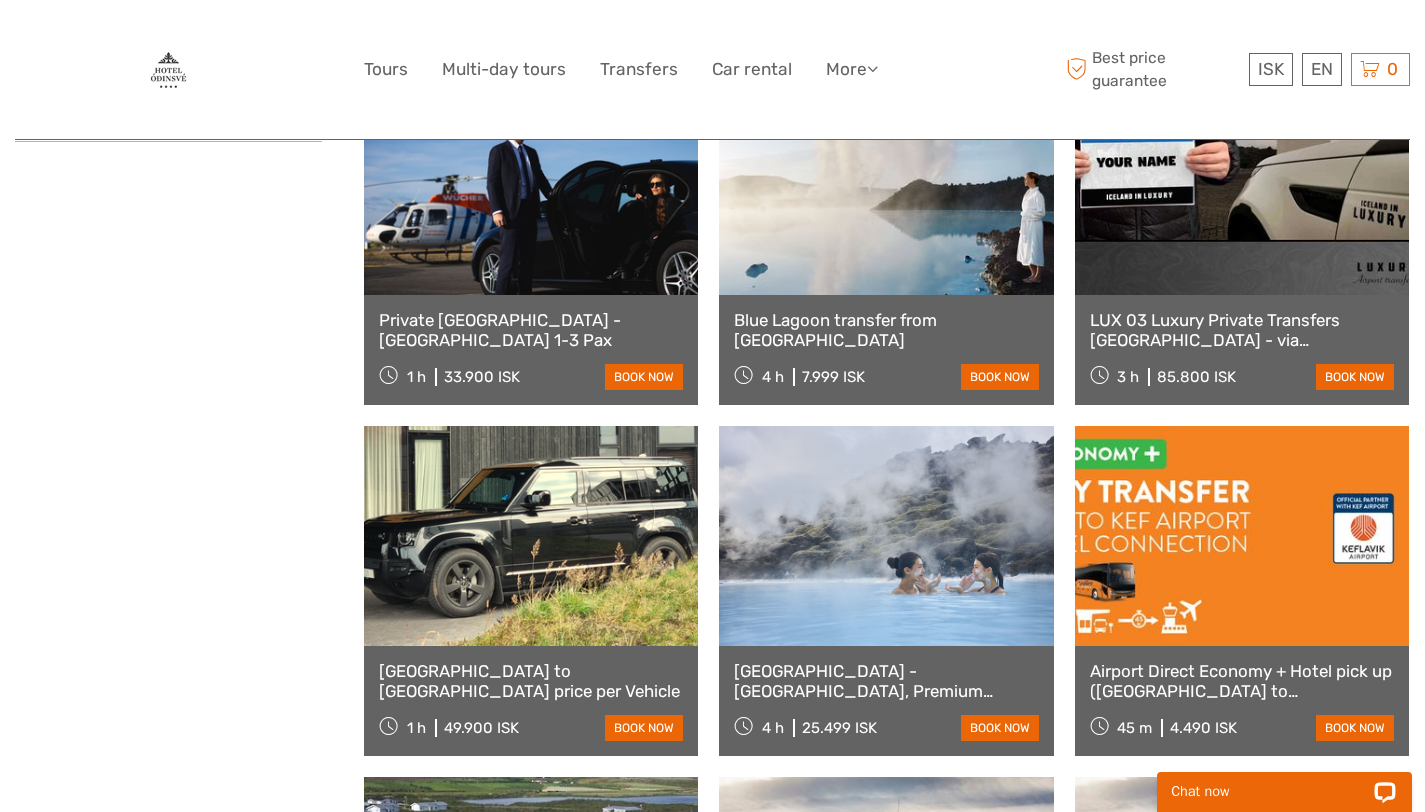 click on "Blue Lagoon transfer from Keflavík Airport" at bounding box center (886, 330) 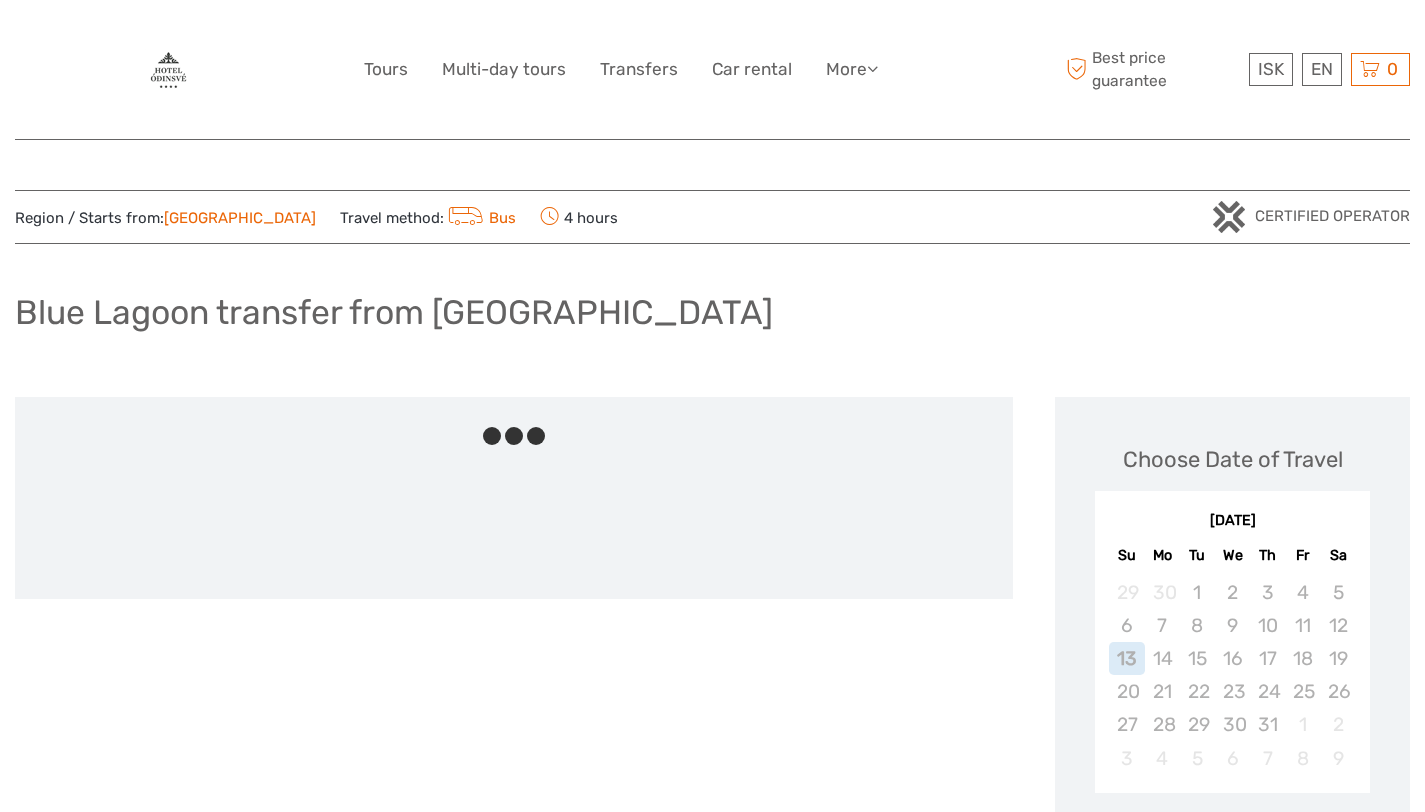 scroll, scrollTop: 0, scrollLeft: 0, axis: both 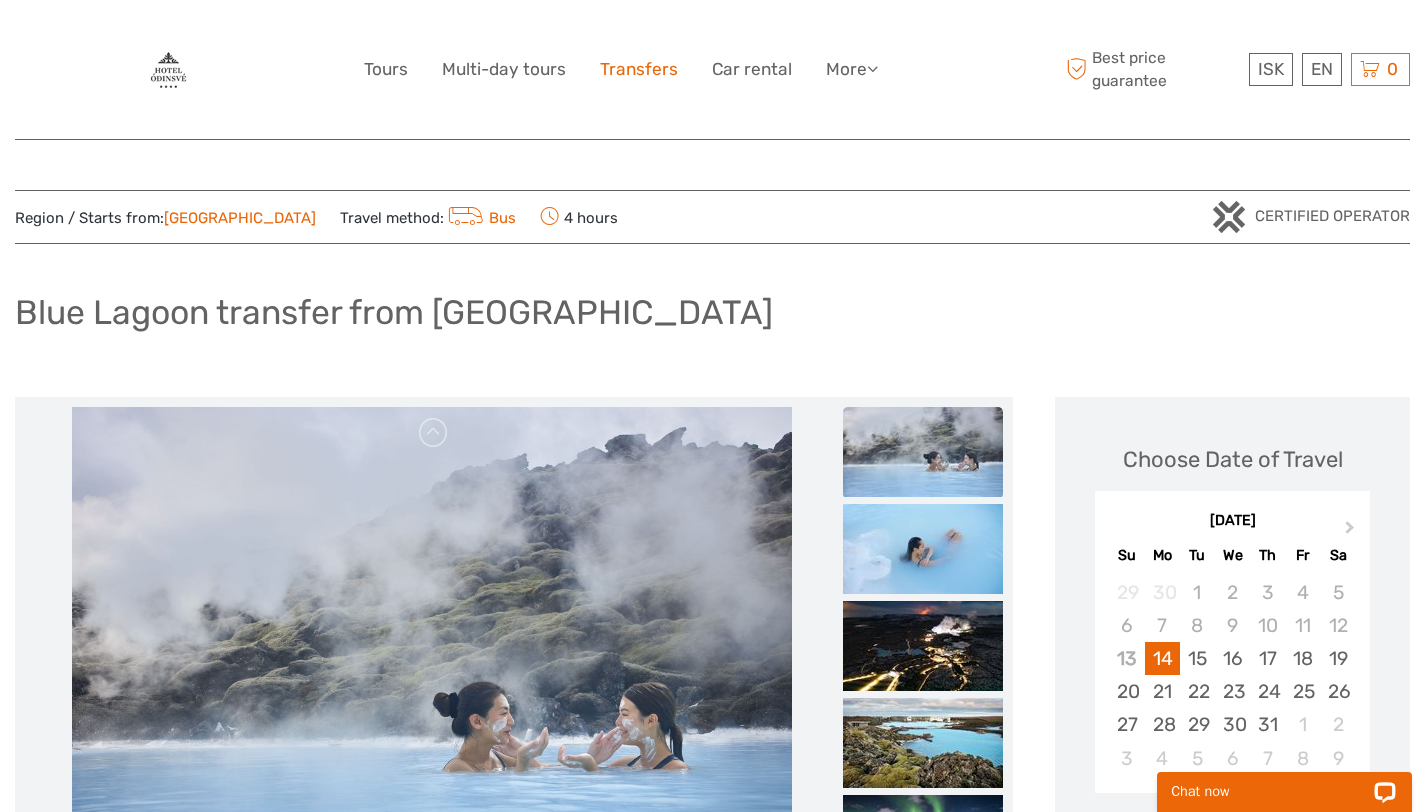 click on "Transfers" at bounding box center (639, 69) 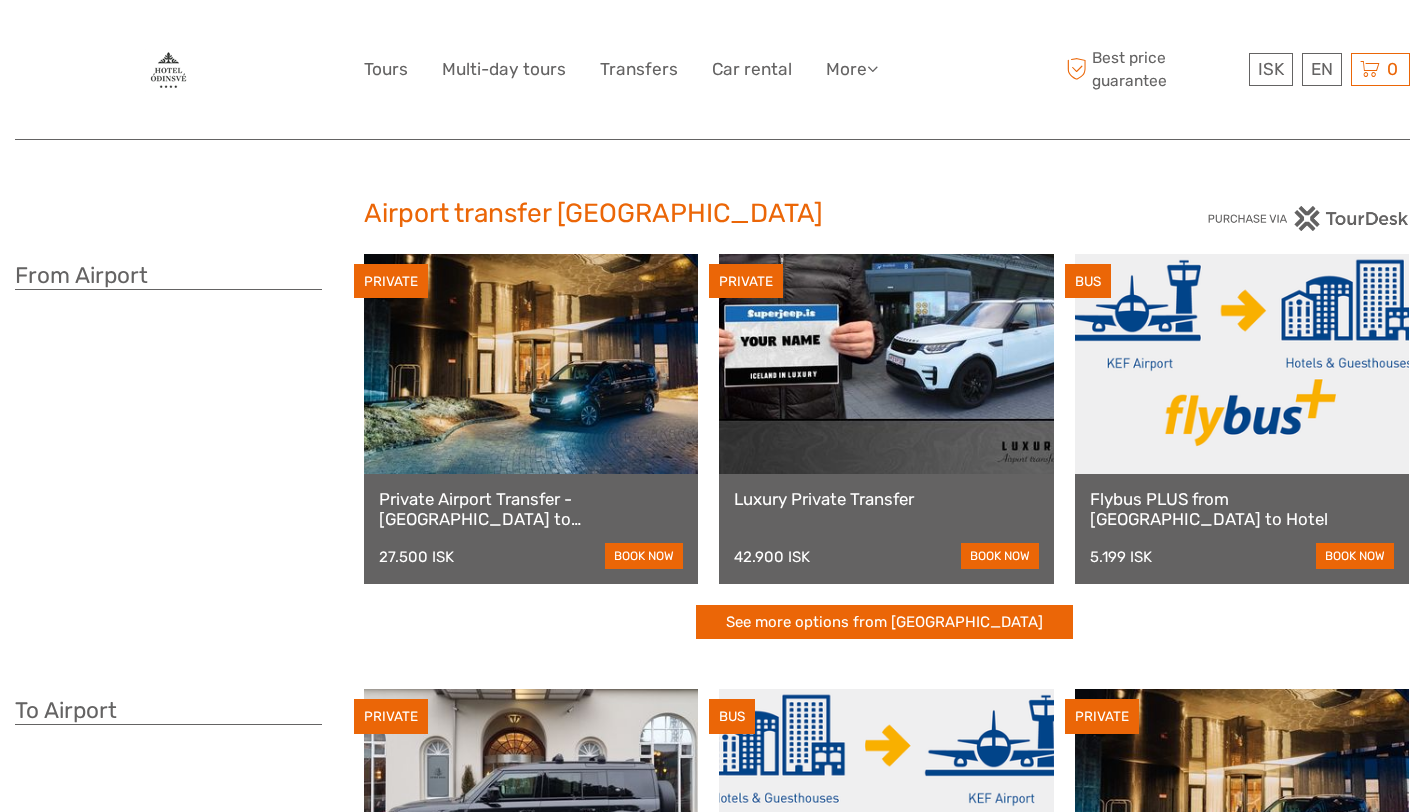 scroll, scrollTop: 0, scrollLeft: 0, axis: both 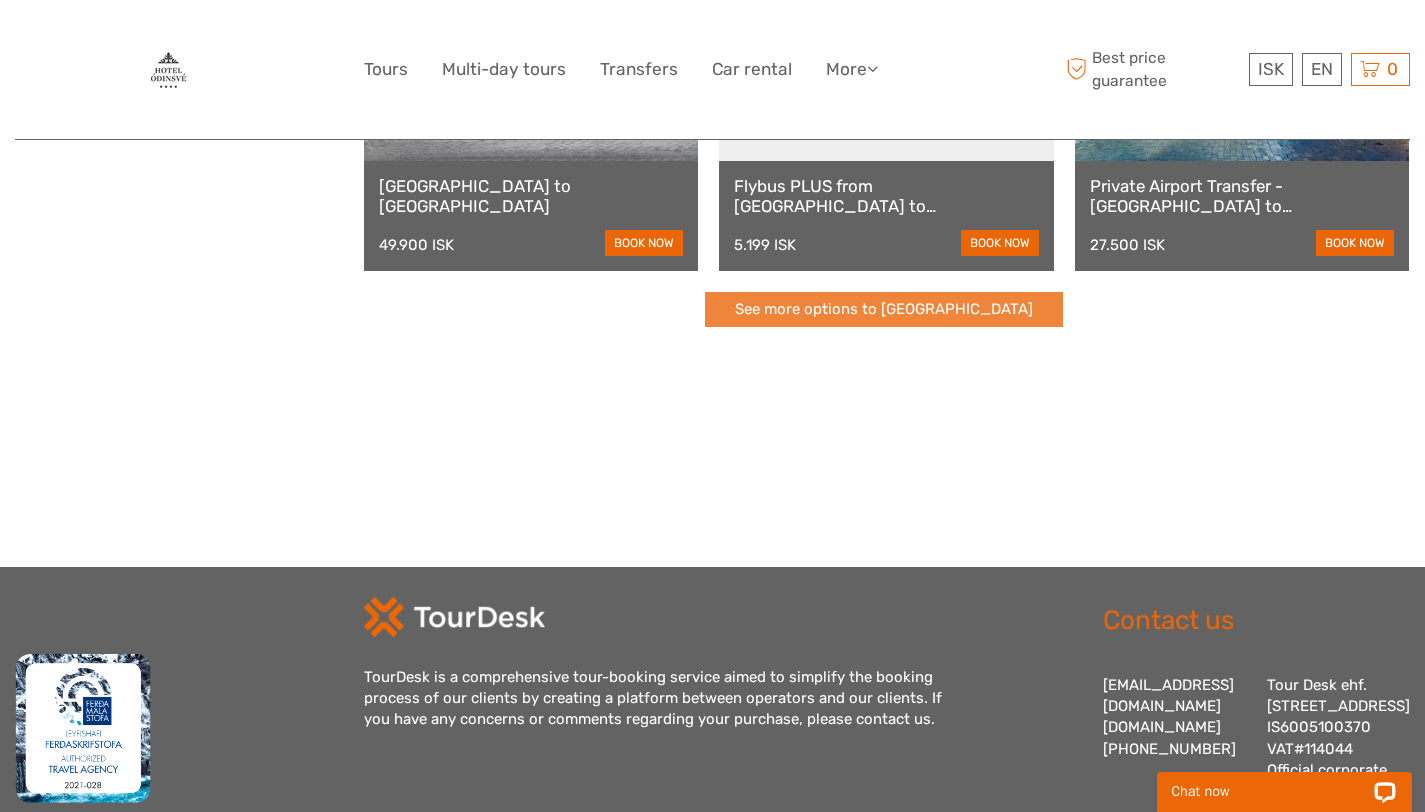 click on "See more options to Keflavík airport" at bounding box center [884, 309] 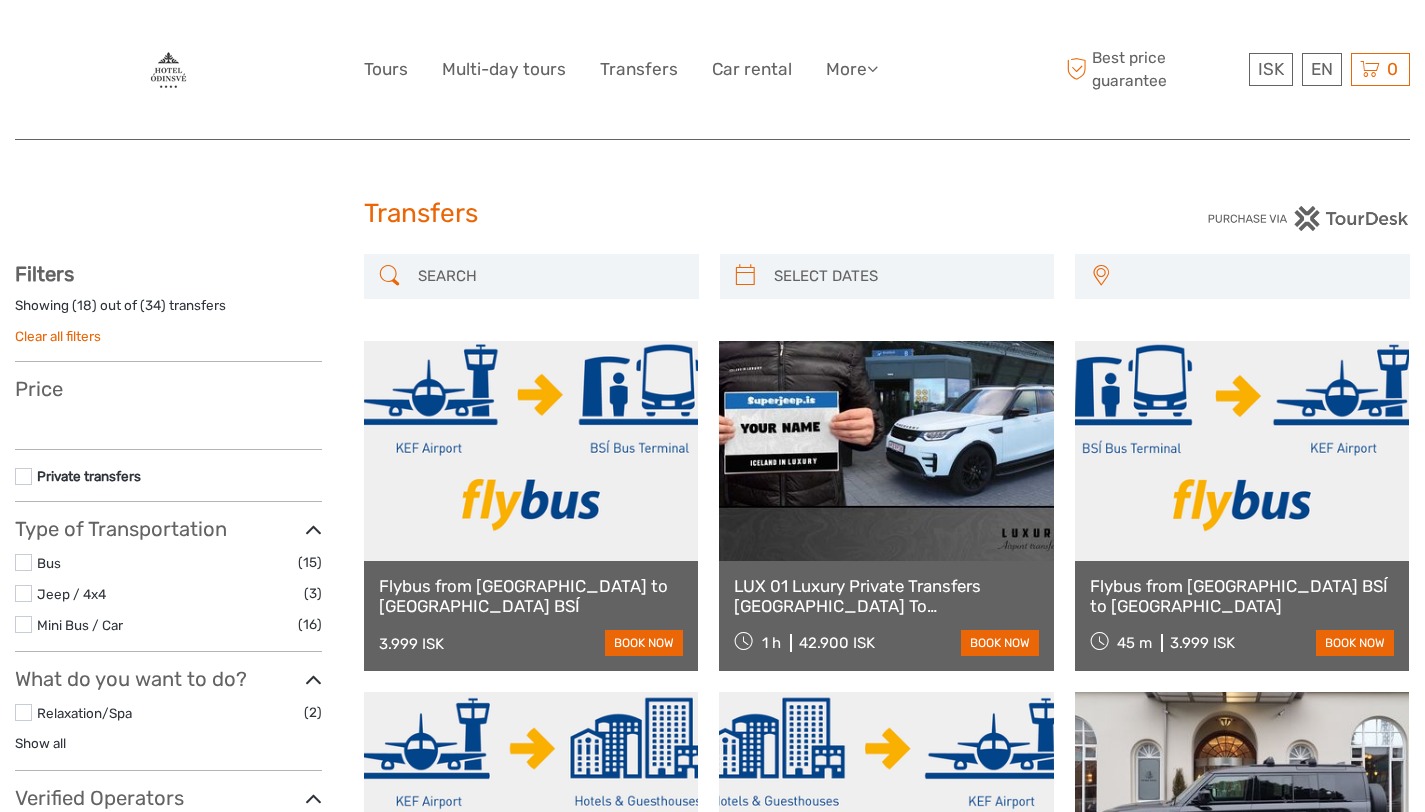 select 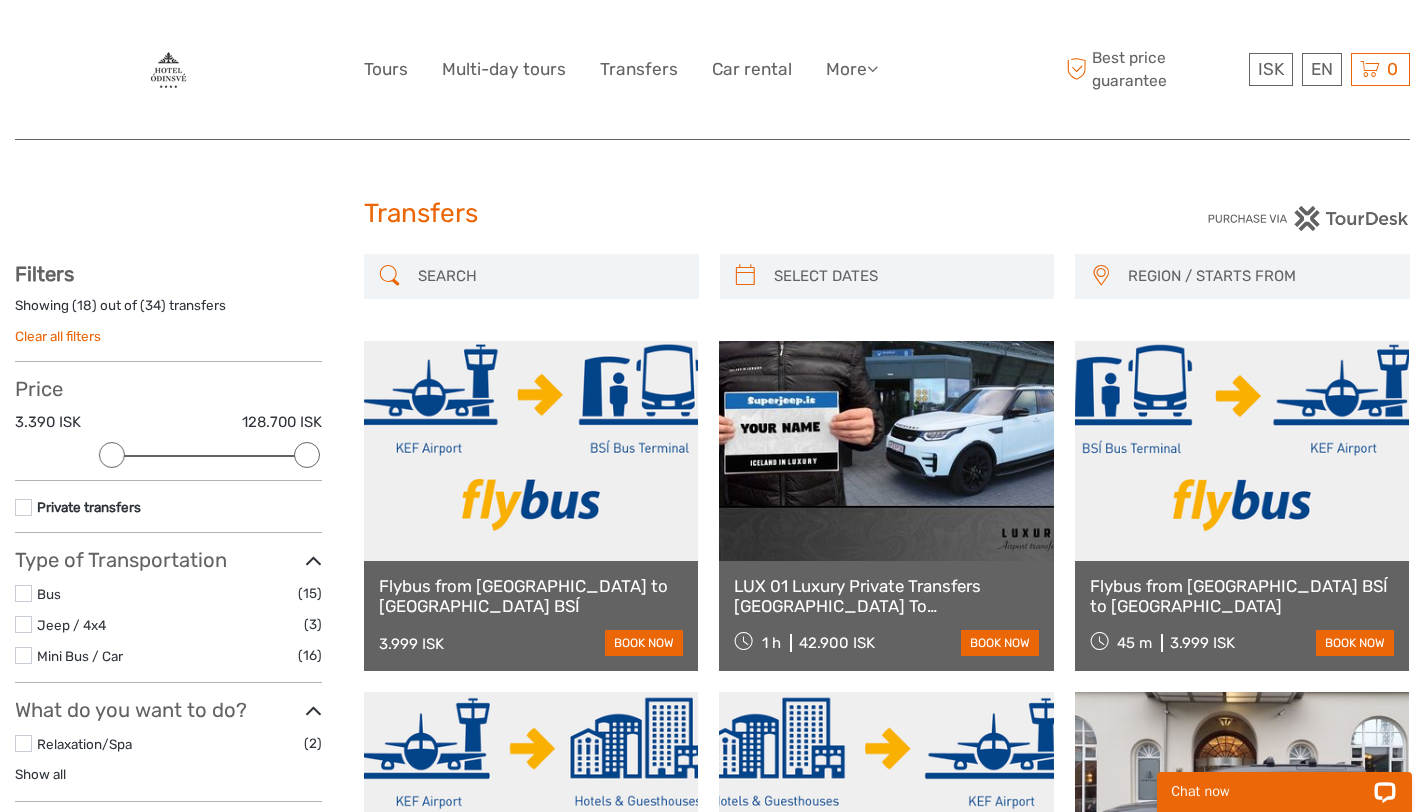 scroll, scrollTop: 0, scrollLeft: 0, axis: both 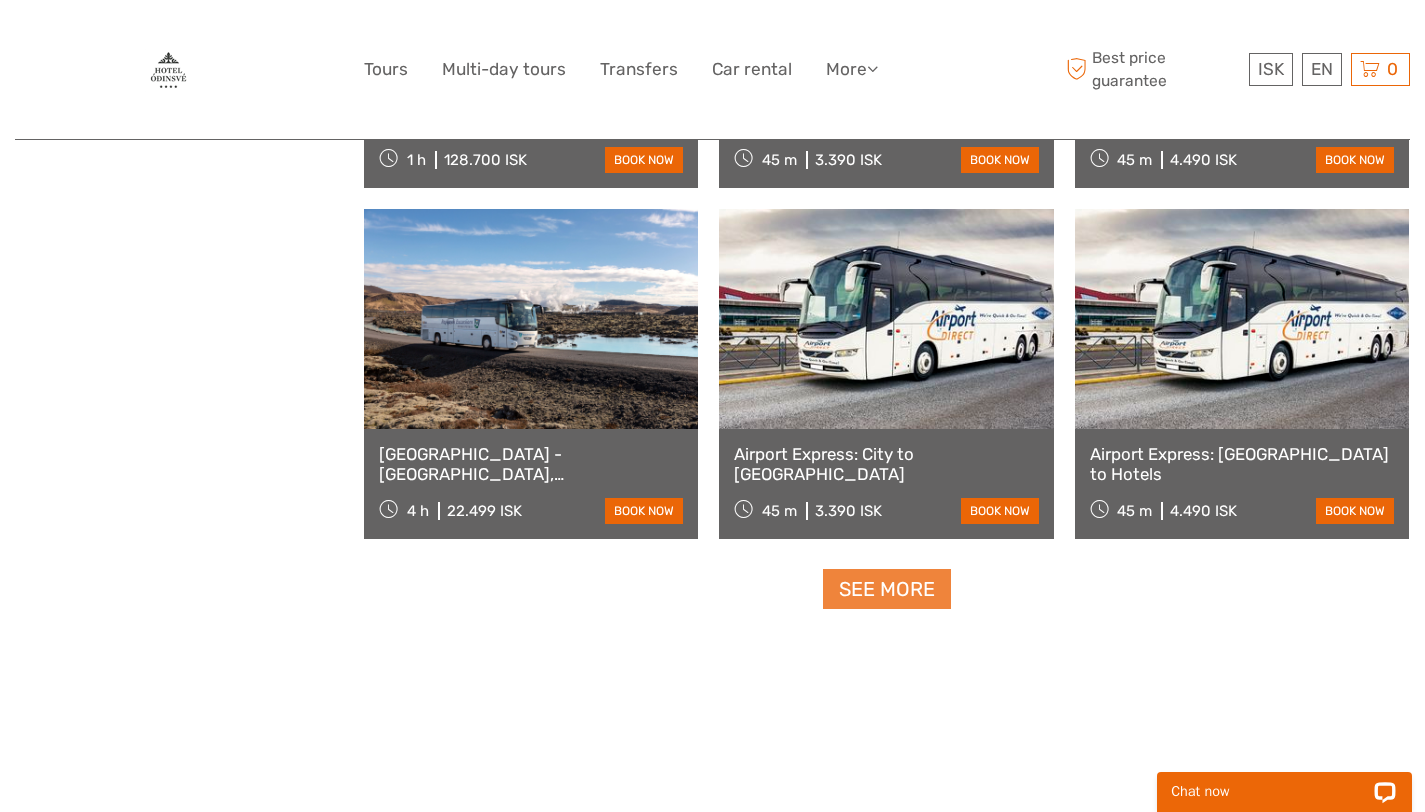 click on "See more" at bounding box center [887, 589] 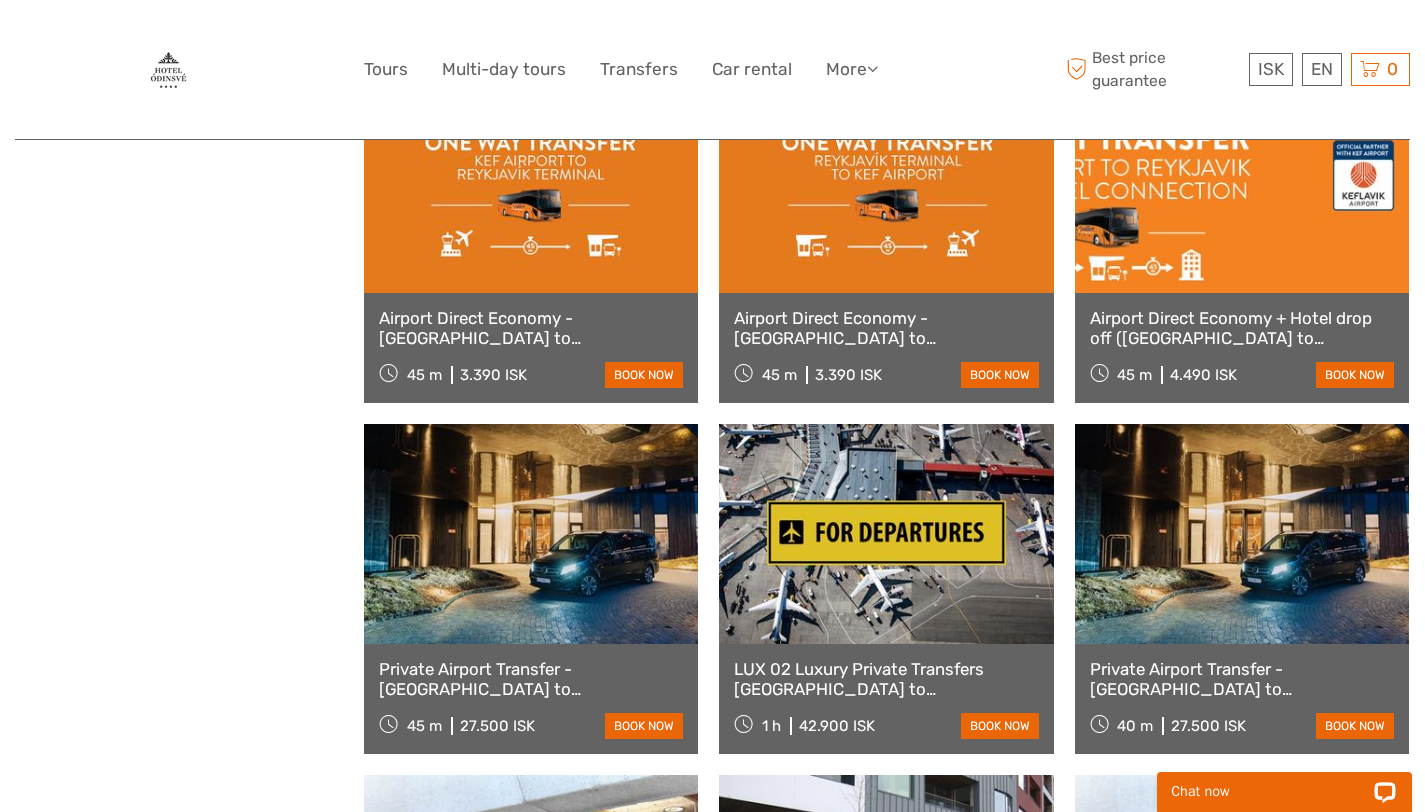 scroll, scrollTop: 2377, scrollLeft: 0, axis: vertical 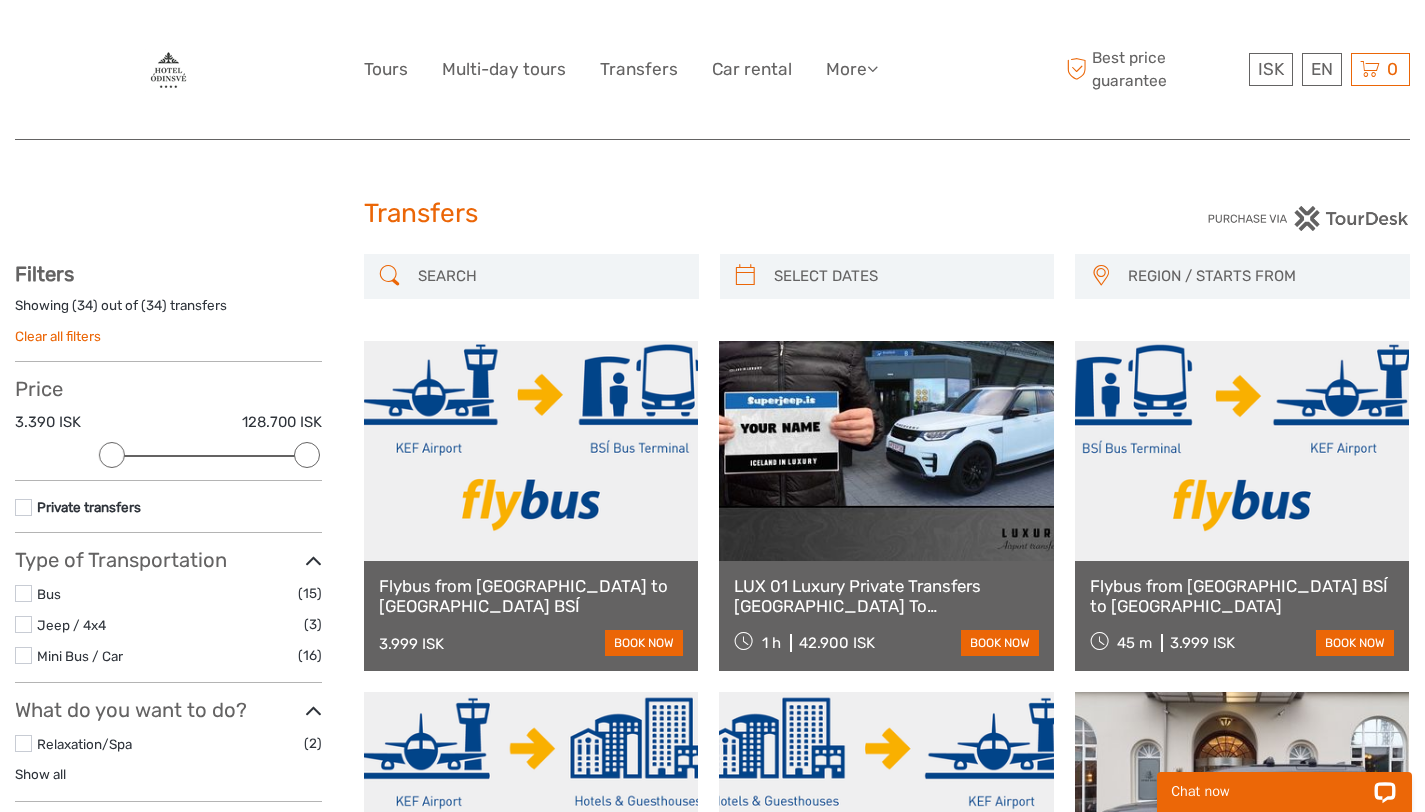 click at bounding box center (549, 276) 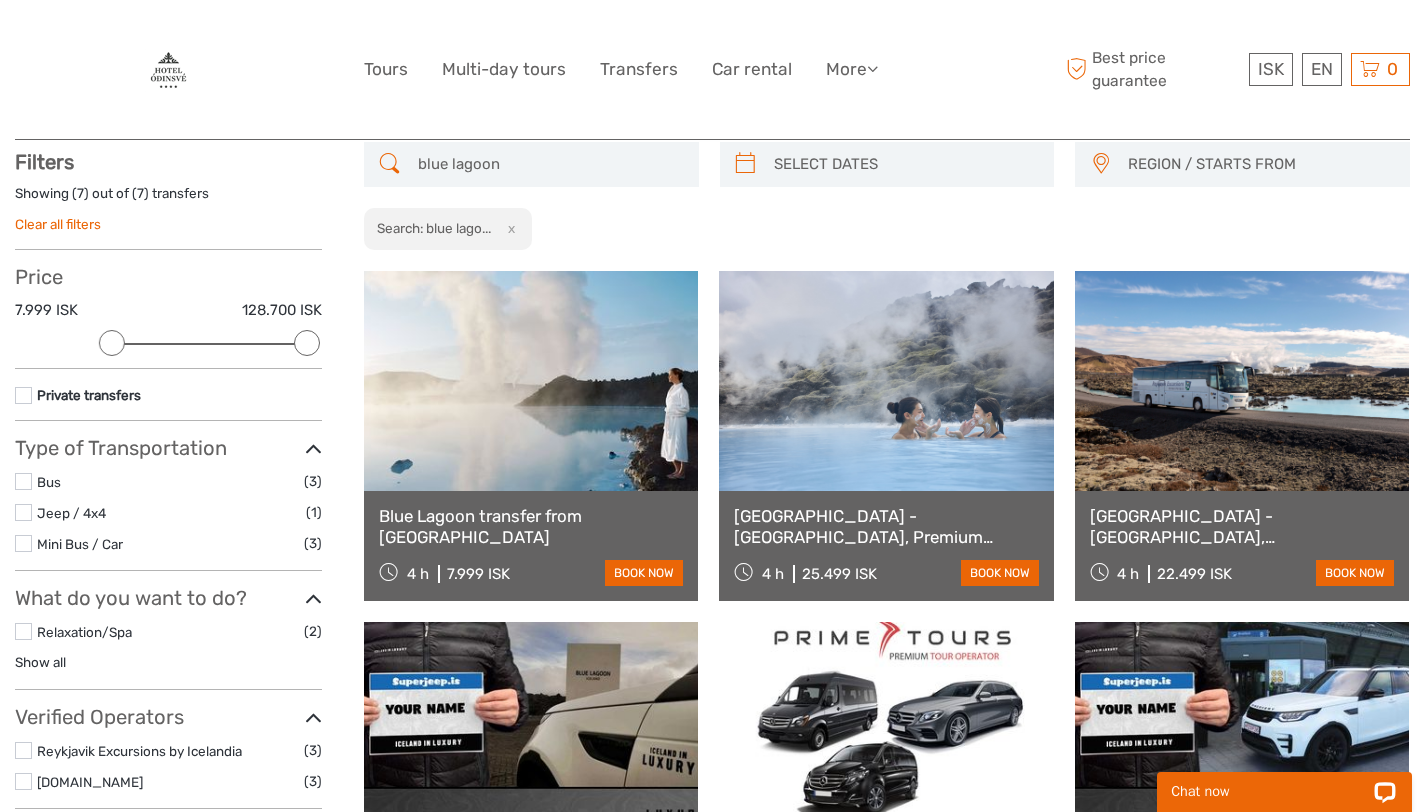 scroll, scrollTop: 113, scrollLeft: 0, axis: vertical 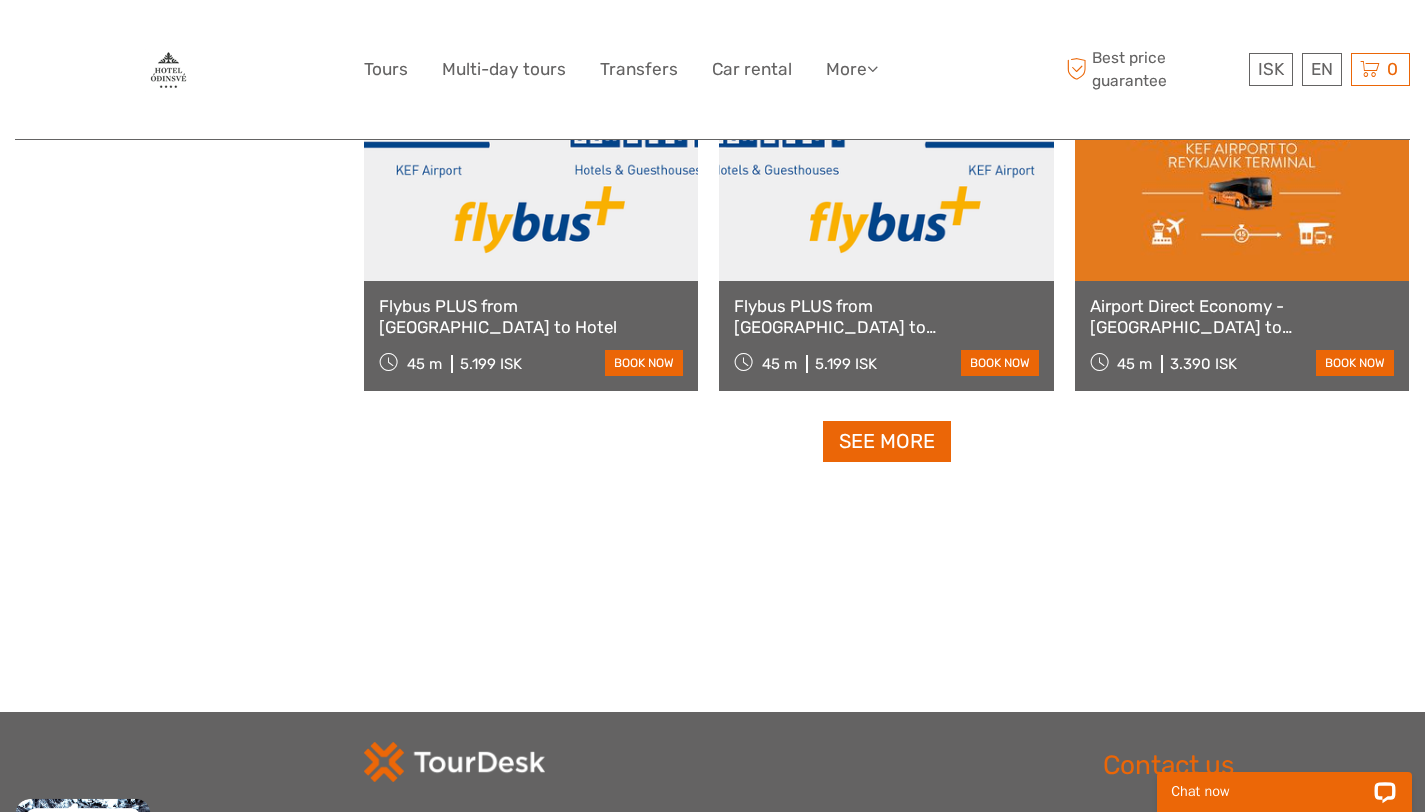 drag, startPoint x: 1435, startPoint y: 48, endPoint x: 1439, endPoint y: 546, distance: 498.01605 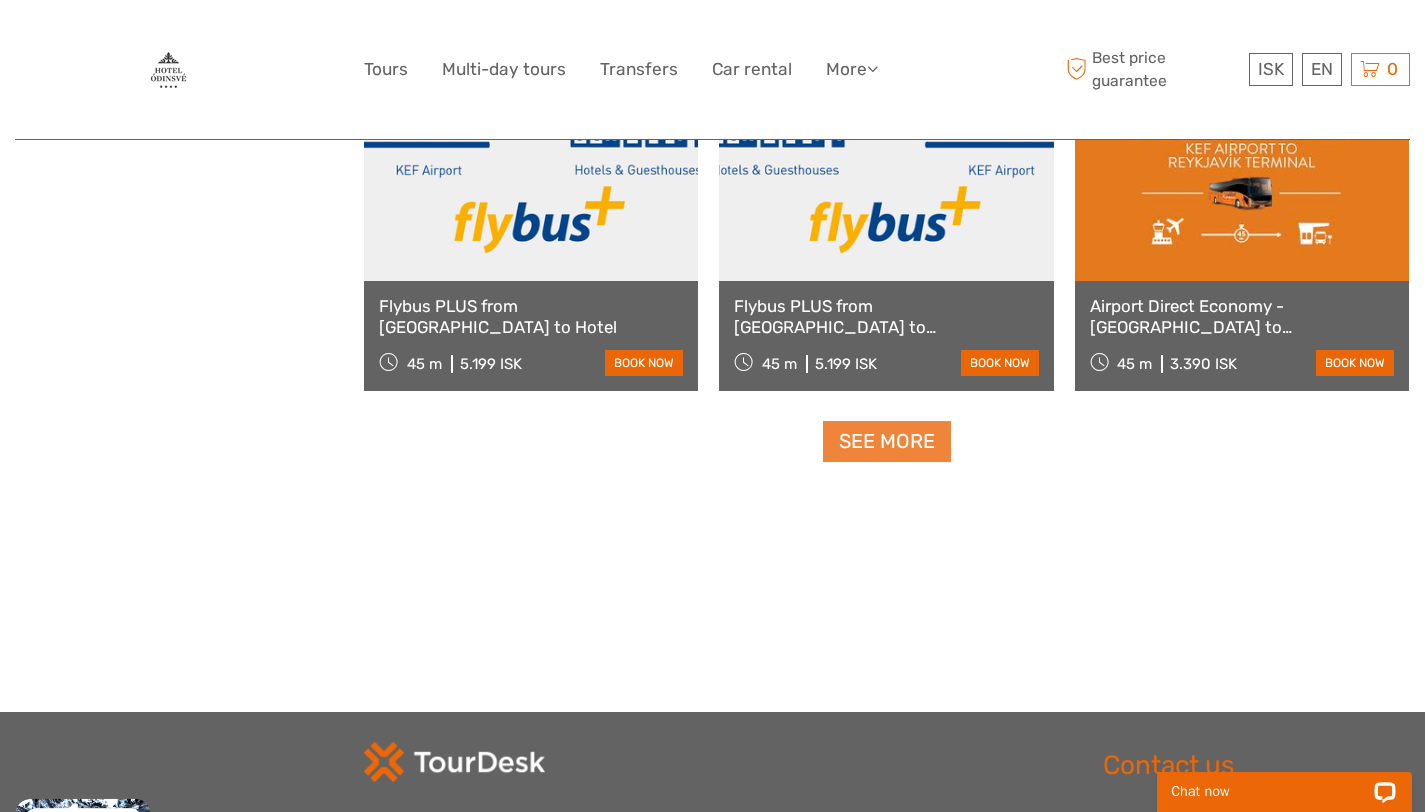 type on "blue lagoon to keflavik" 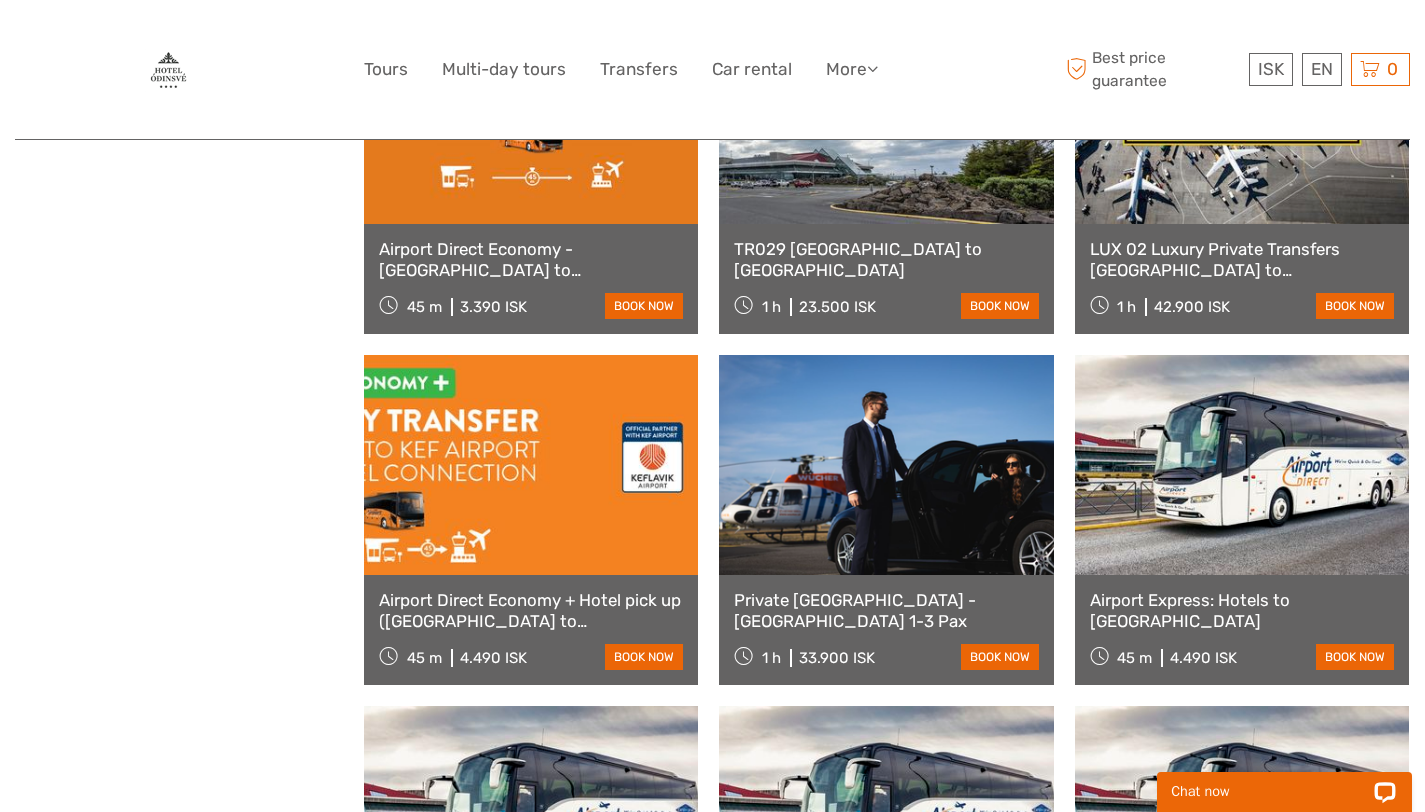 scroll, scrollTop: 2488, scrollLeft: 0, axis: vertical 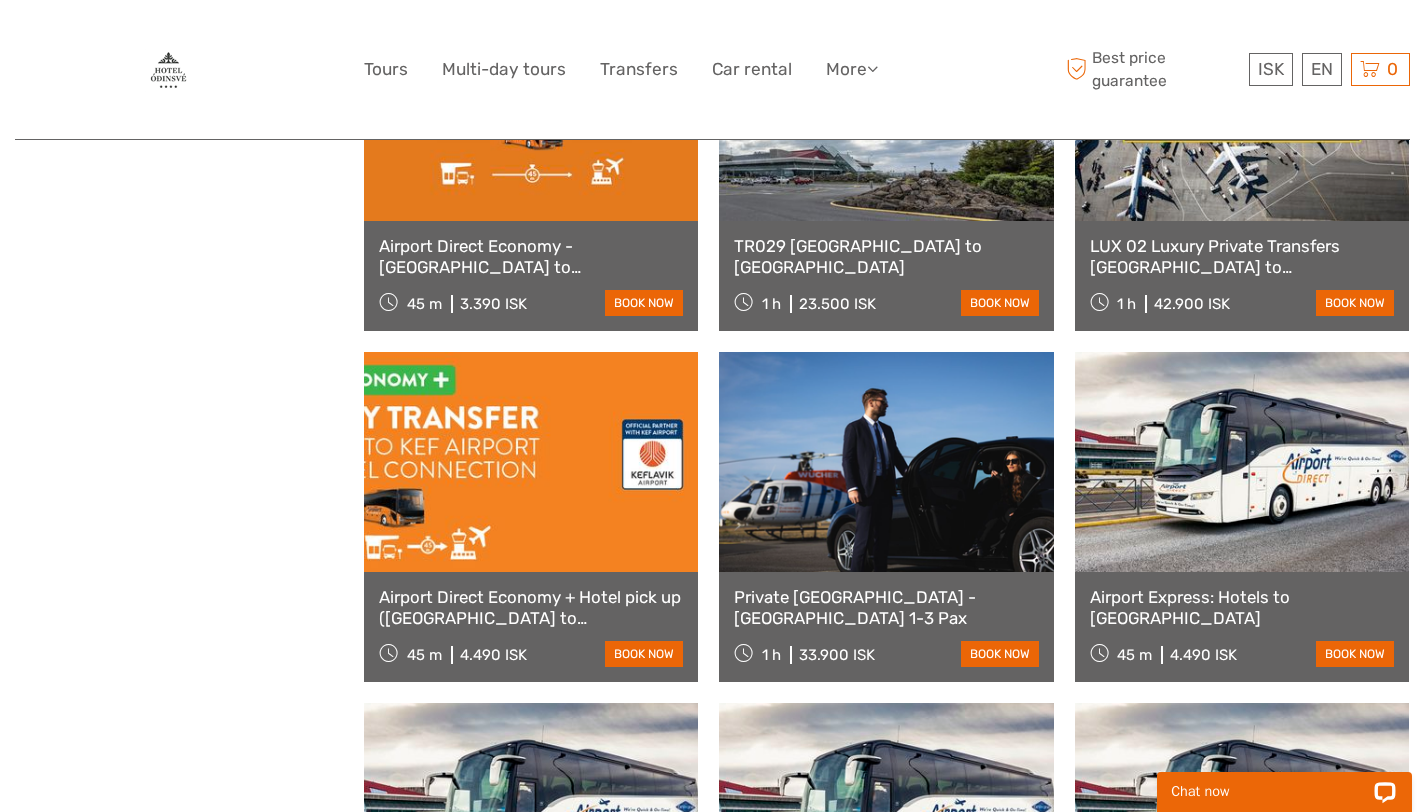 click on "Airport Express: Hotels to [GEOGRAPHIC_DATA]" at bounding box center [1242, 607] 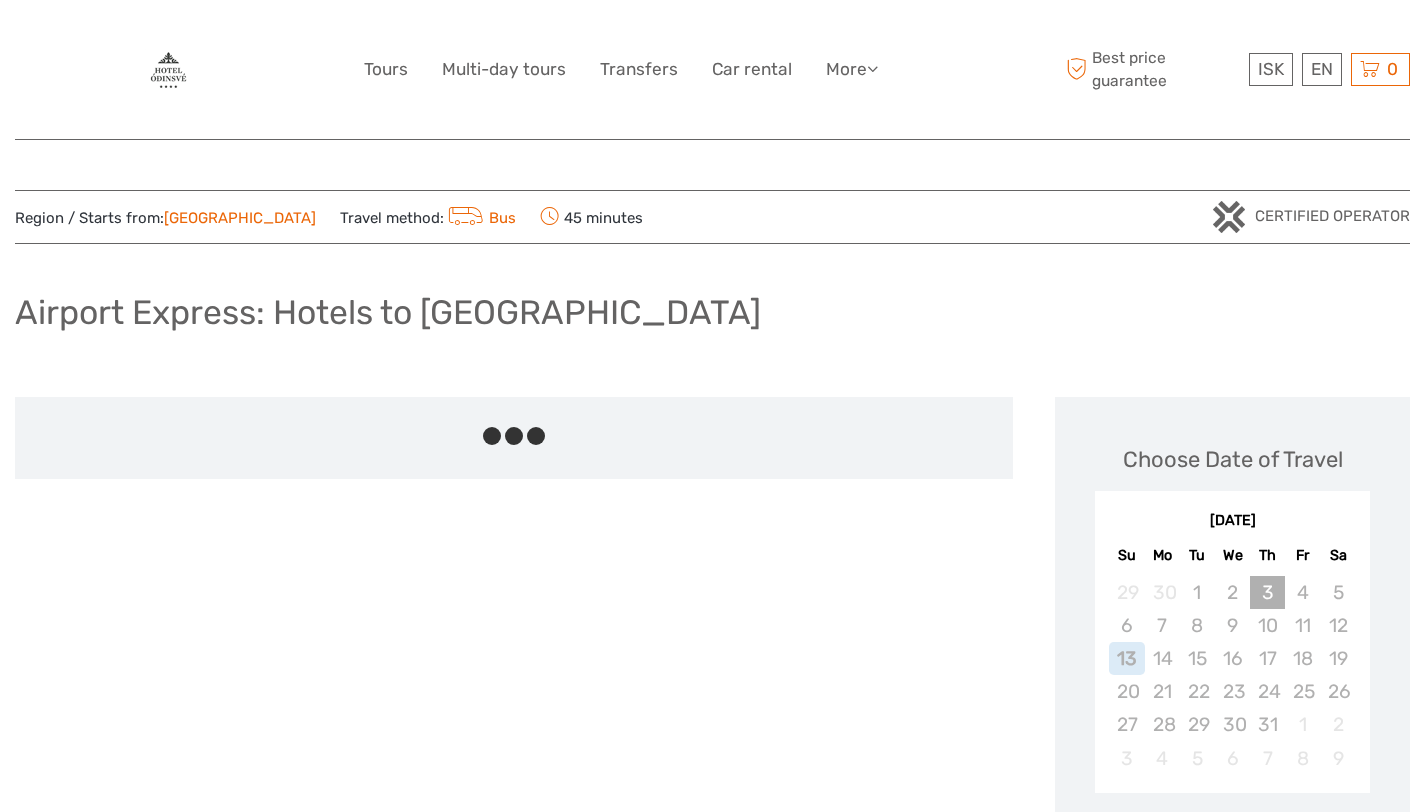 scroll, scrollTop: 0, scrollLeft: 0, axis: both 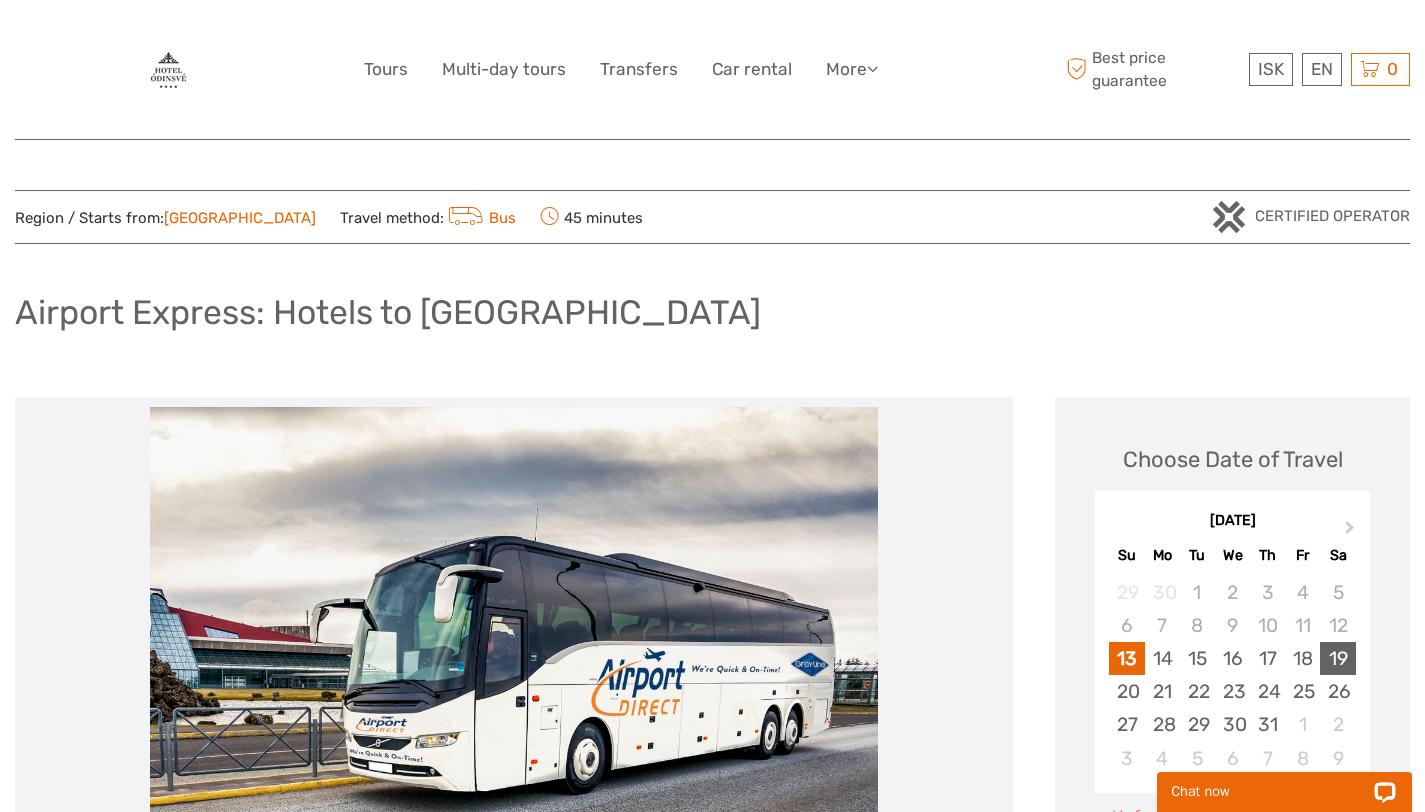 click on "19" at bounding box center (1337, 658) 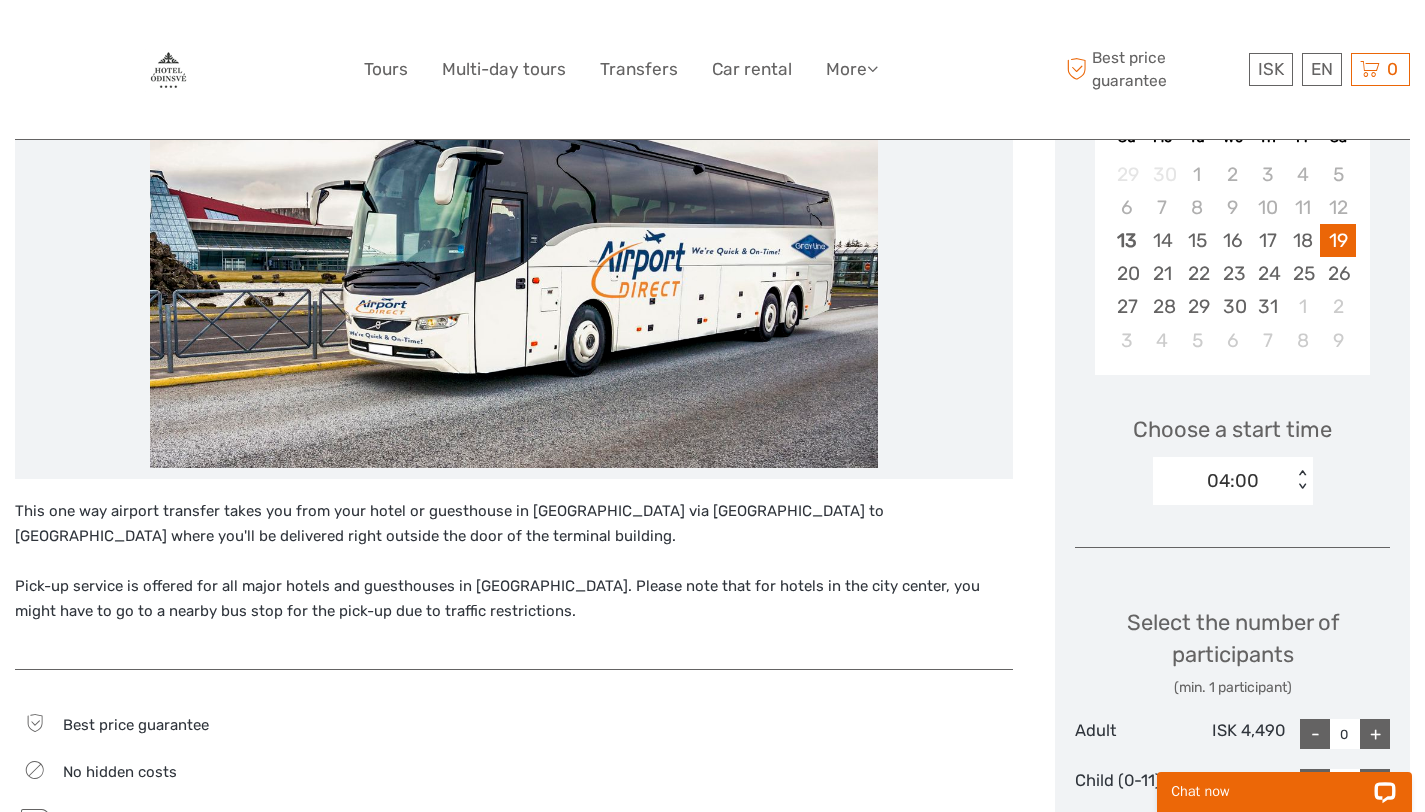 scroll, scrollTop: 416, scrollLeft: 0, axis: vertical 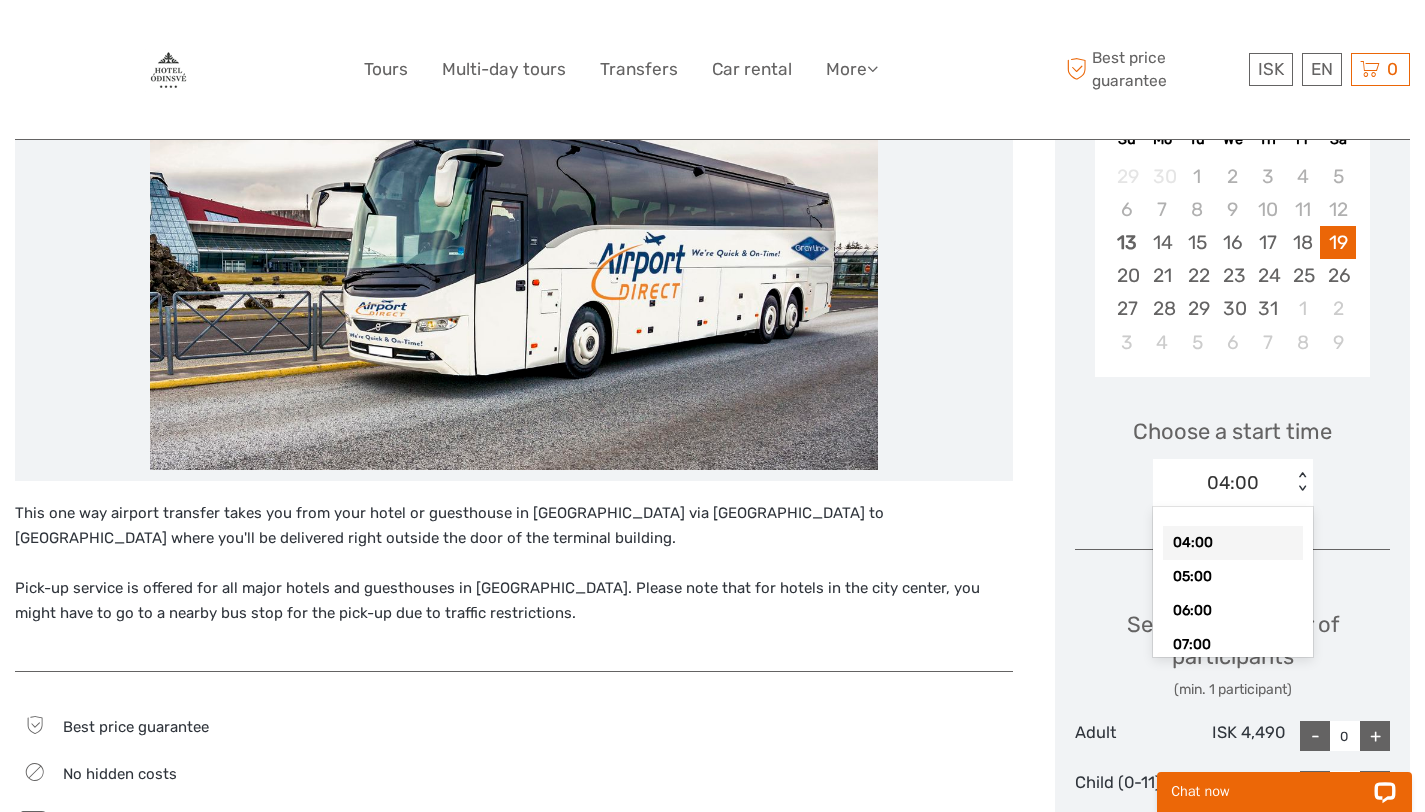 click on "< >" at bounding box center (1301, 482) 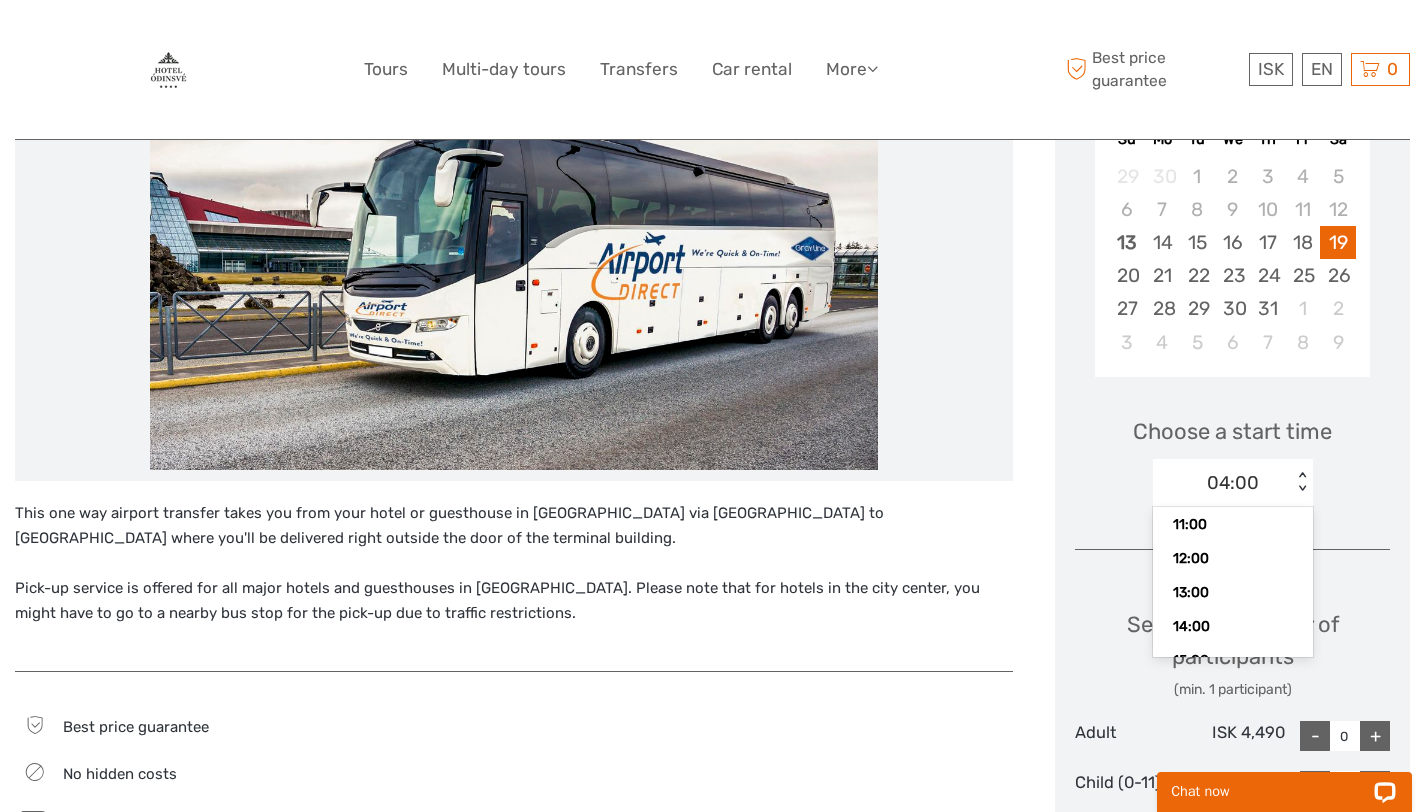 scroll, scrollTop: 267, scrollLeft: 0, axis: vertical 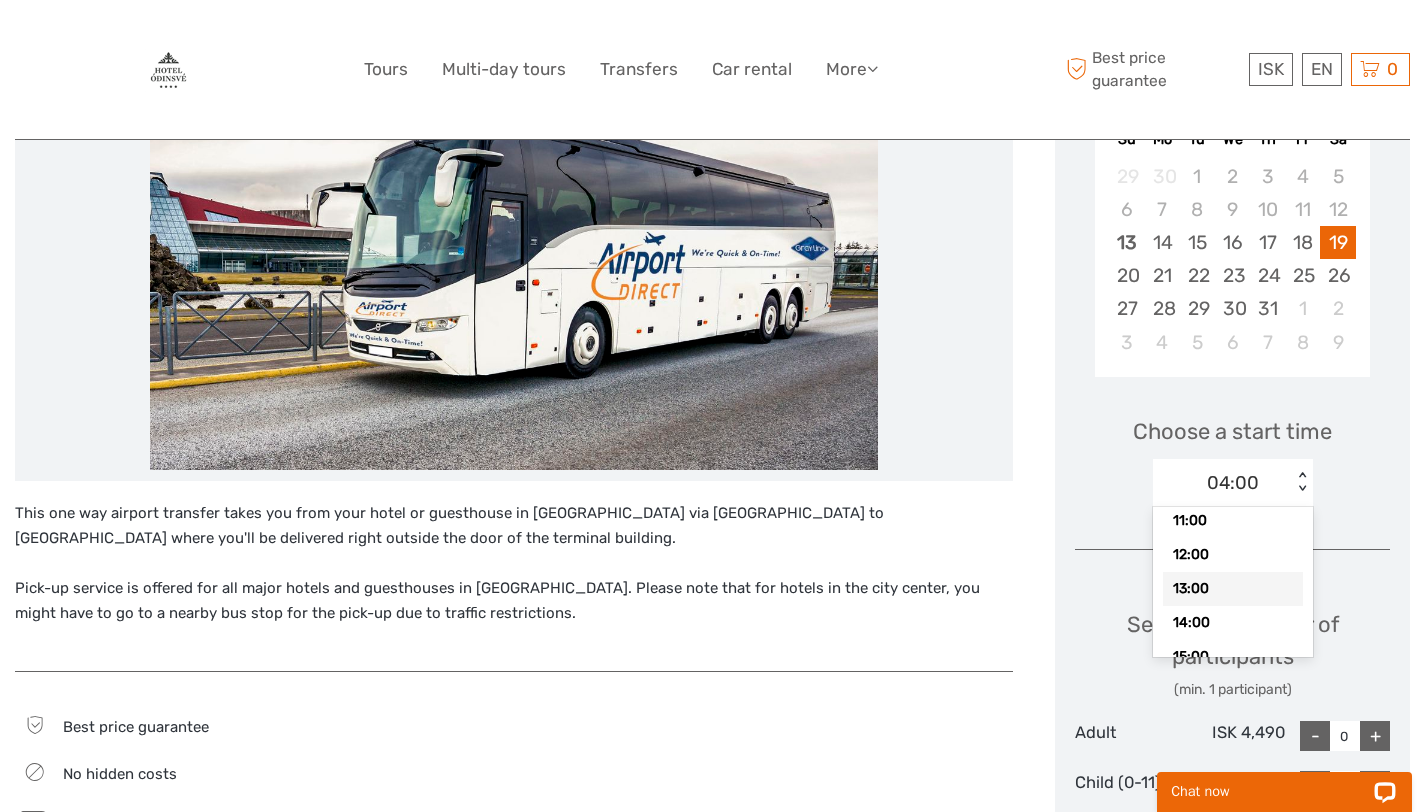 click on "13:00" at bounding box center [1233, 589] 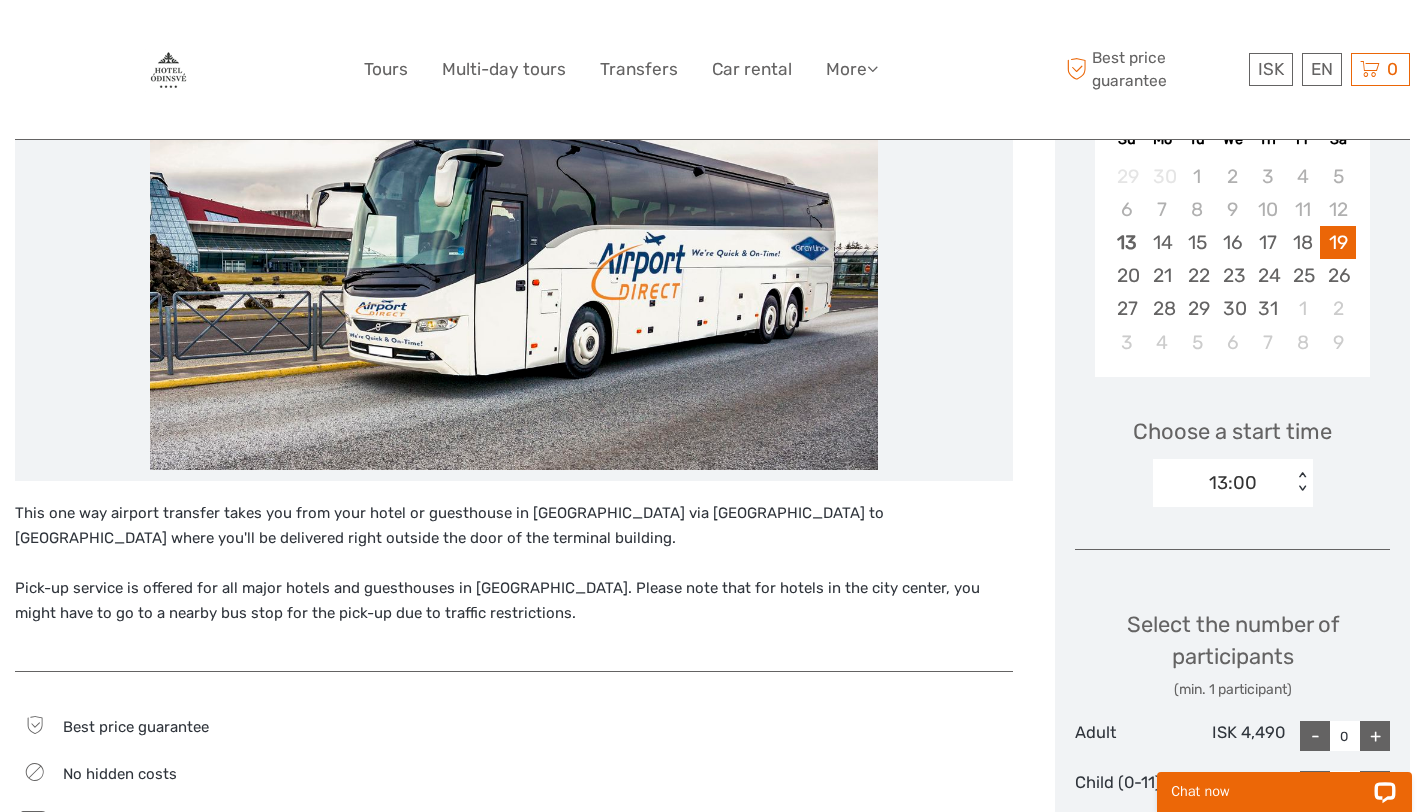 click on "+" at bounding box center (1375, 736) 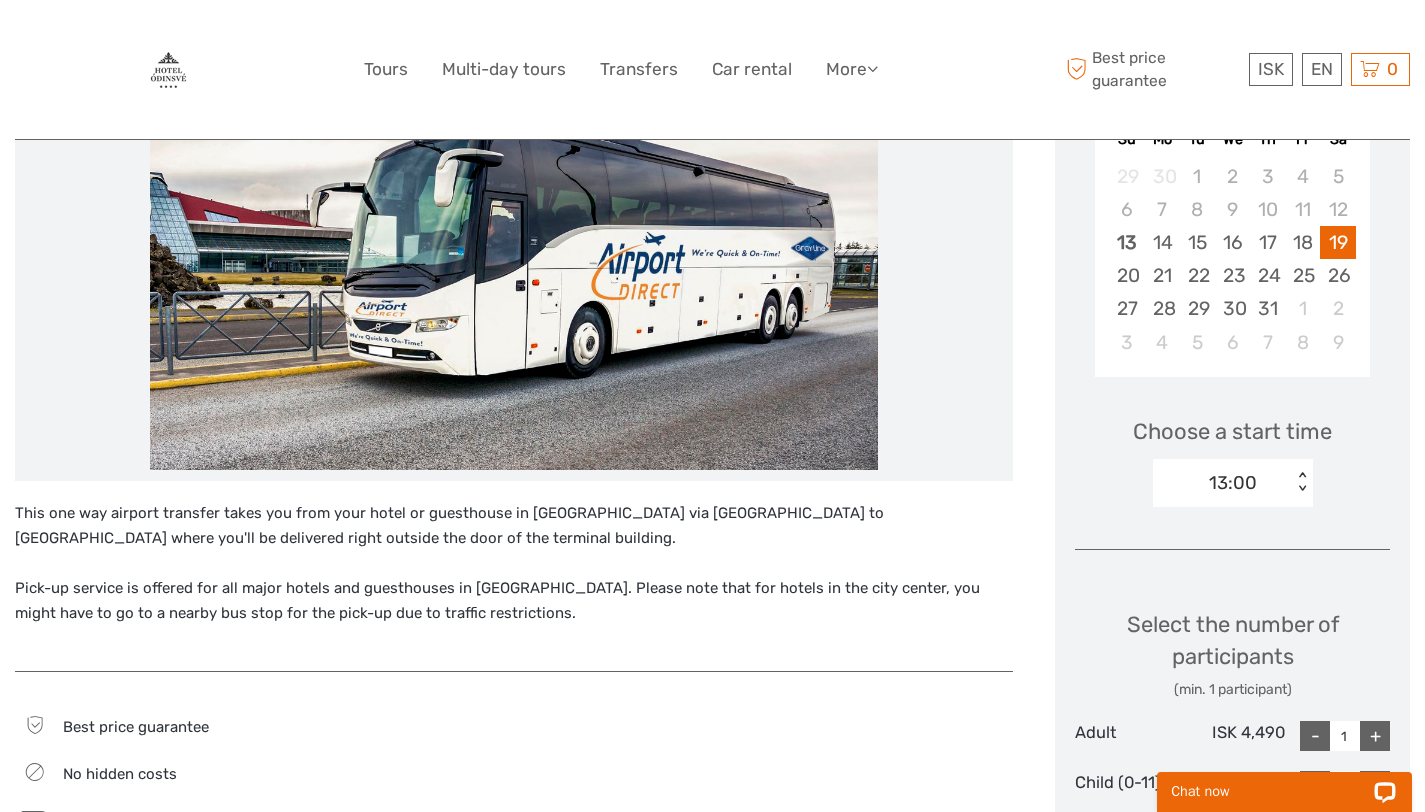 click on "+" at bounding box center [1375, 736] 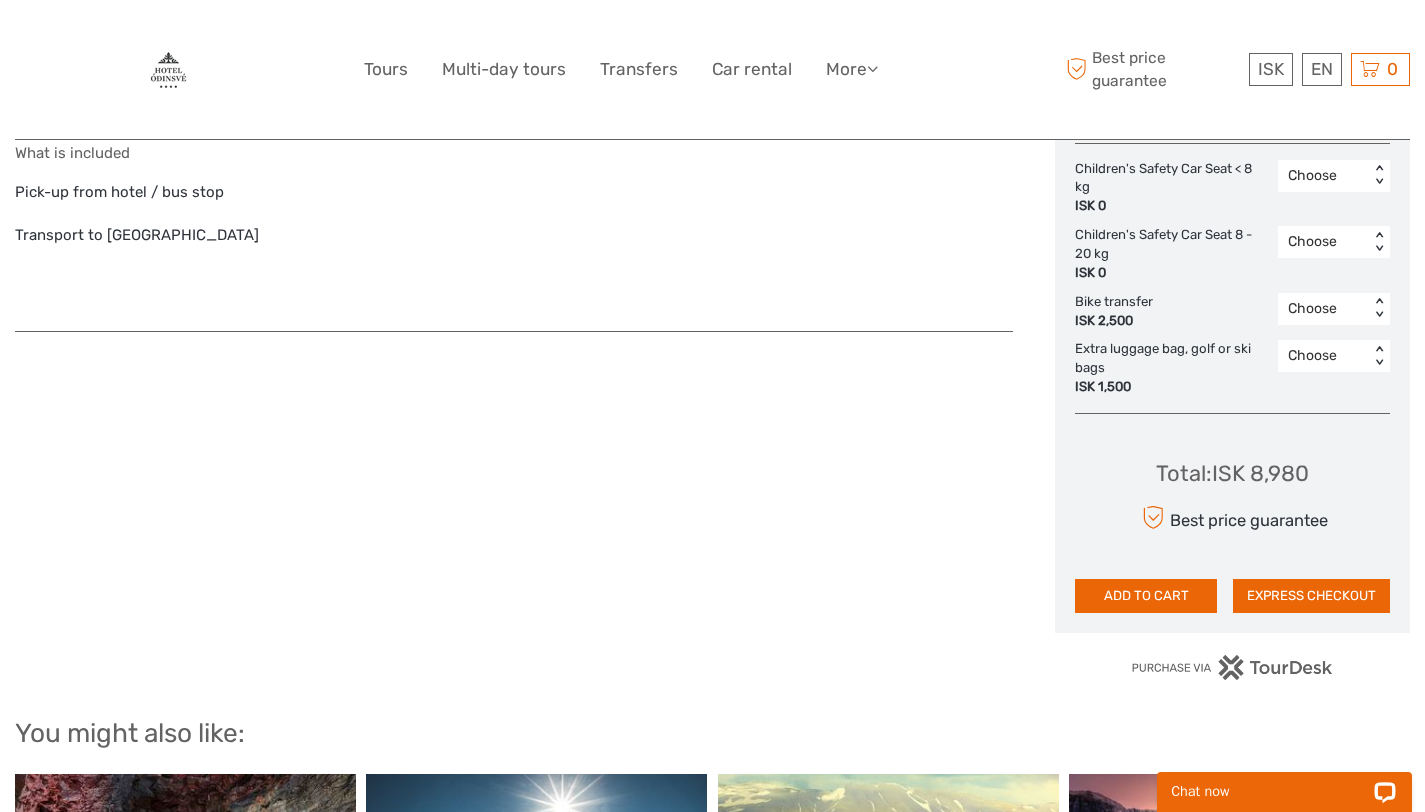 scroll, scrollTop: 1328, scrollLeft: 0, axis: vertical 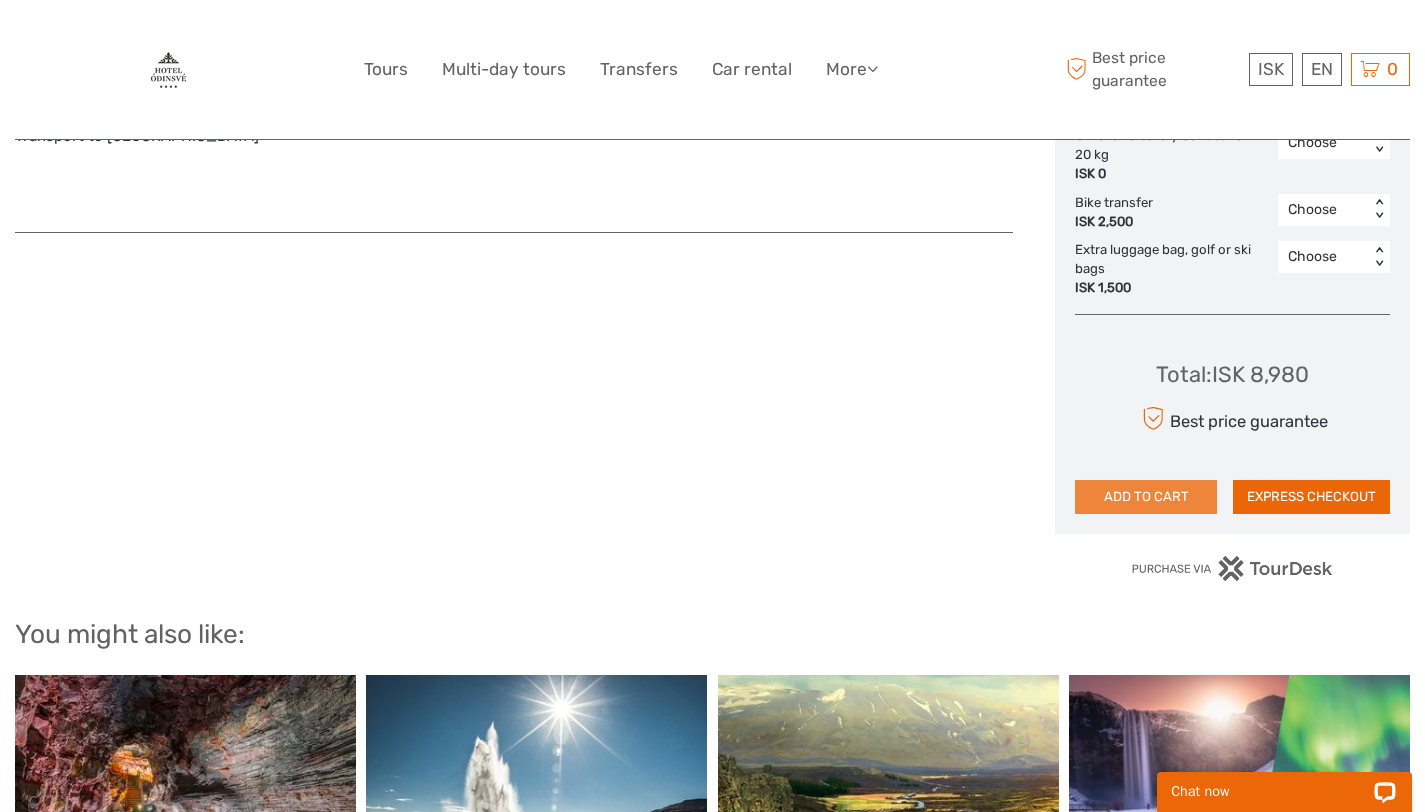 click on "ADD TO CART" at bounding box center [1146, 497] 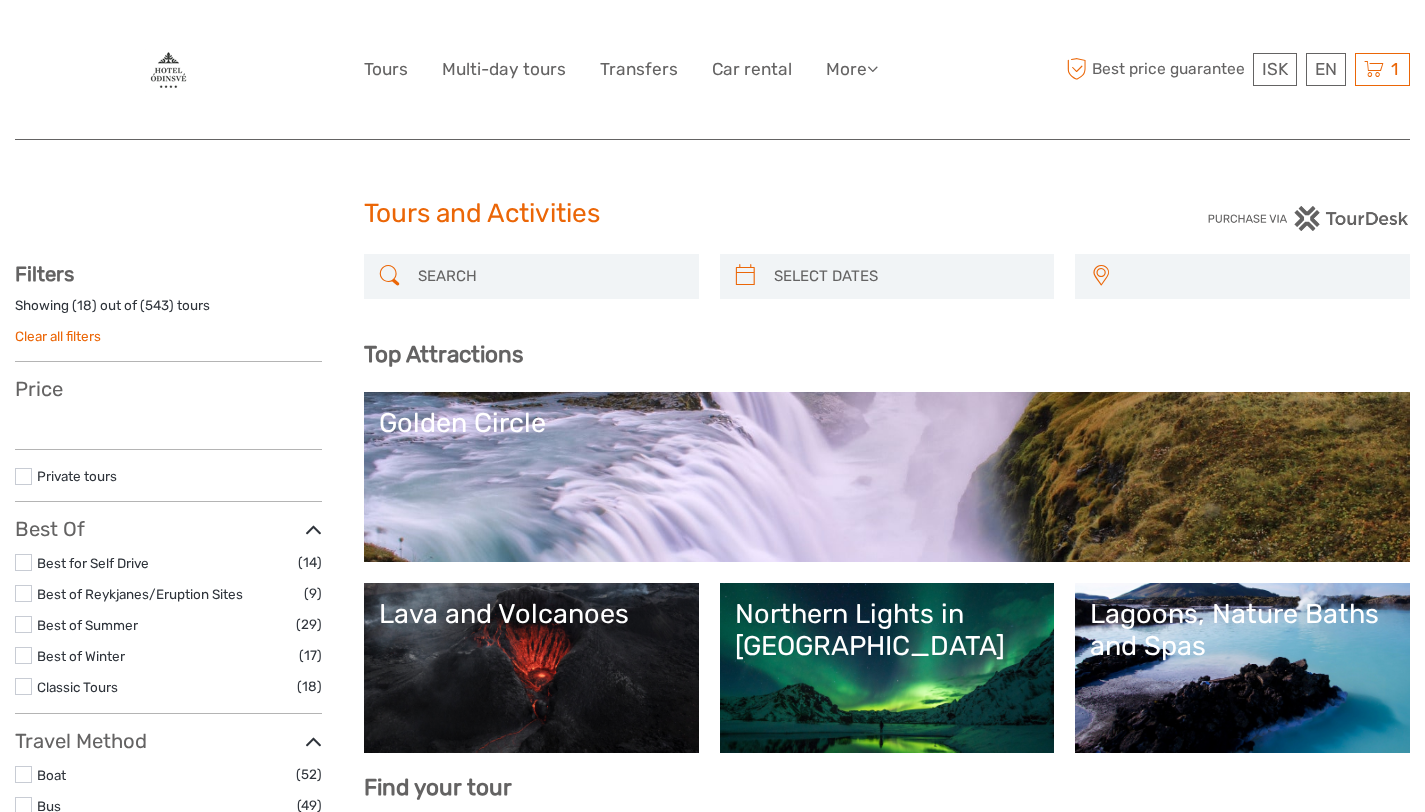 scroll, scrollTop: 0, scrollLeft: 0, axis: both 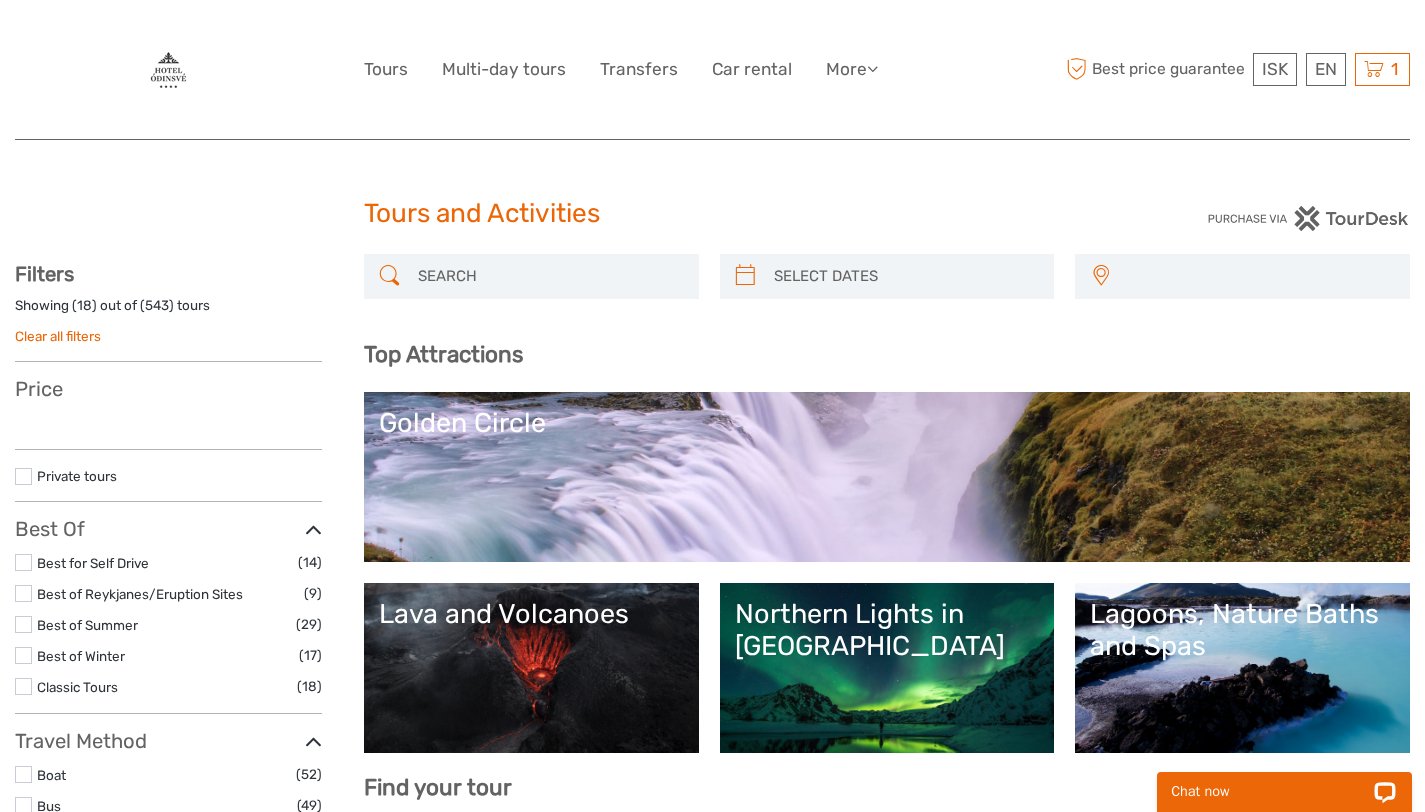 select 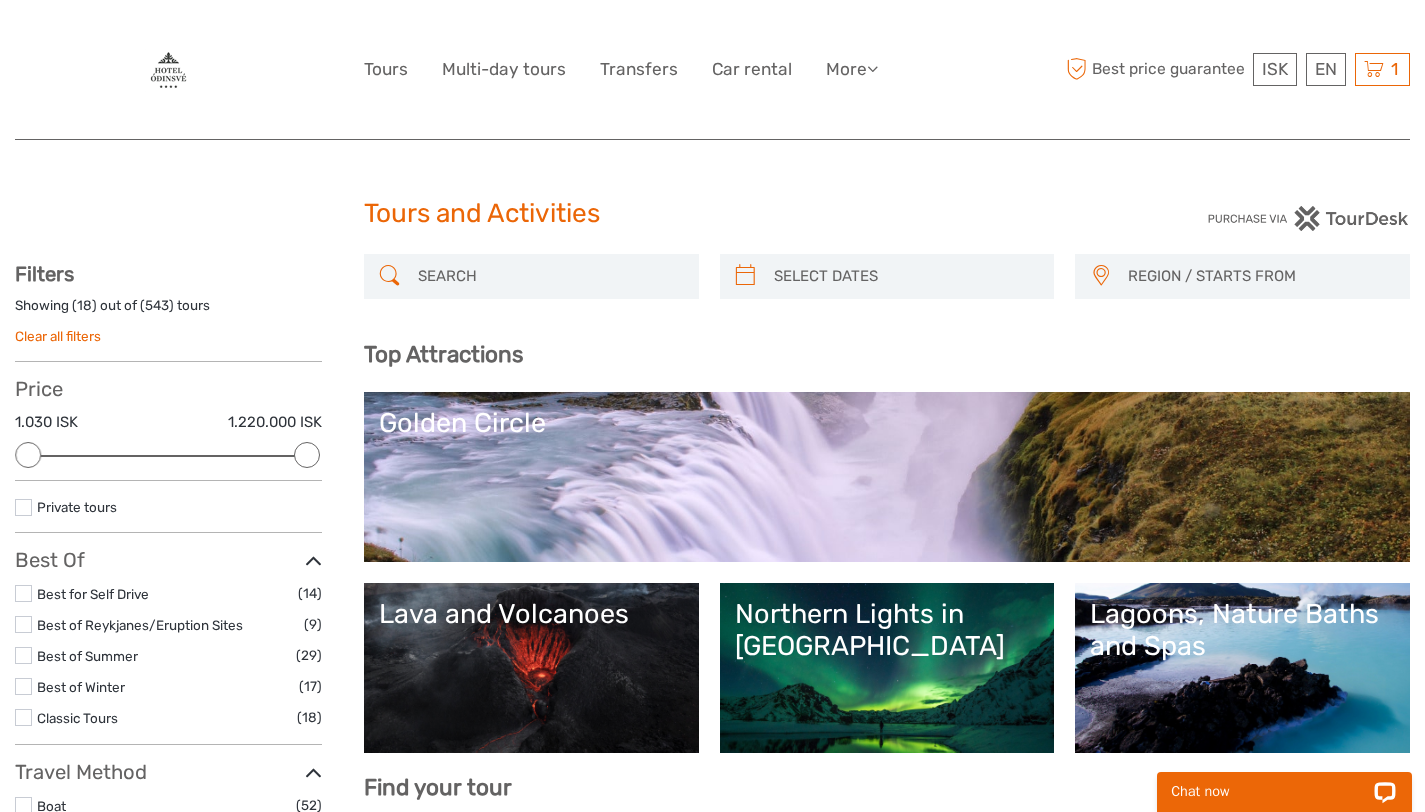 click on "ISK
ISK
€
$
£
EN
English
Español
Deutsch
Tours
Multi-day tours
Transfers
Car rental
More
Food & drink
Travel Articles
Food & drink
Travel Articles
Best price guarantee" at bounding box center [713, 69] 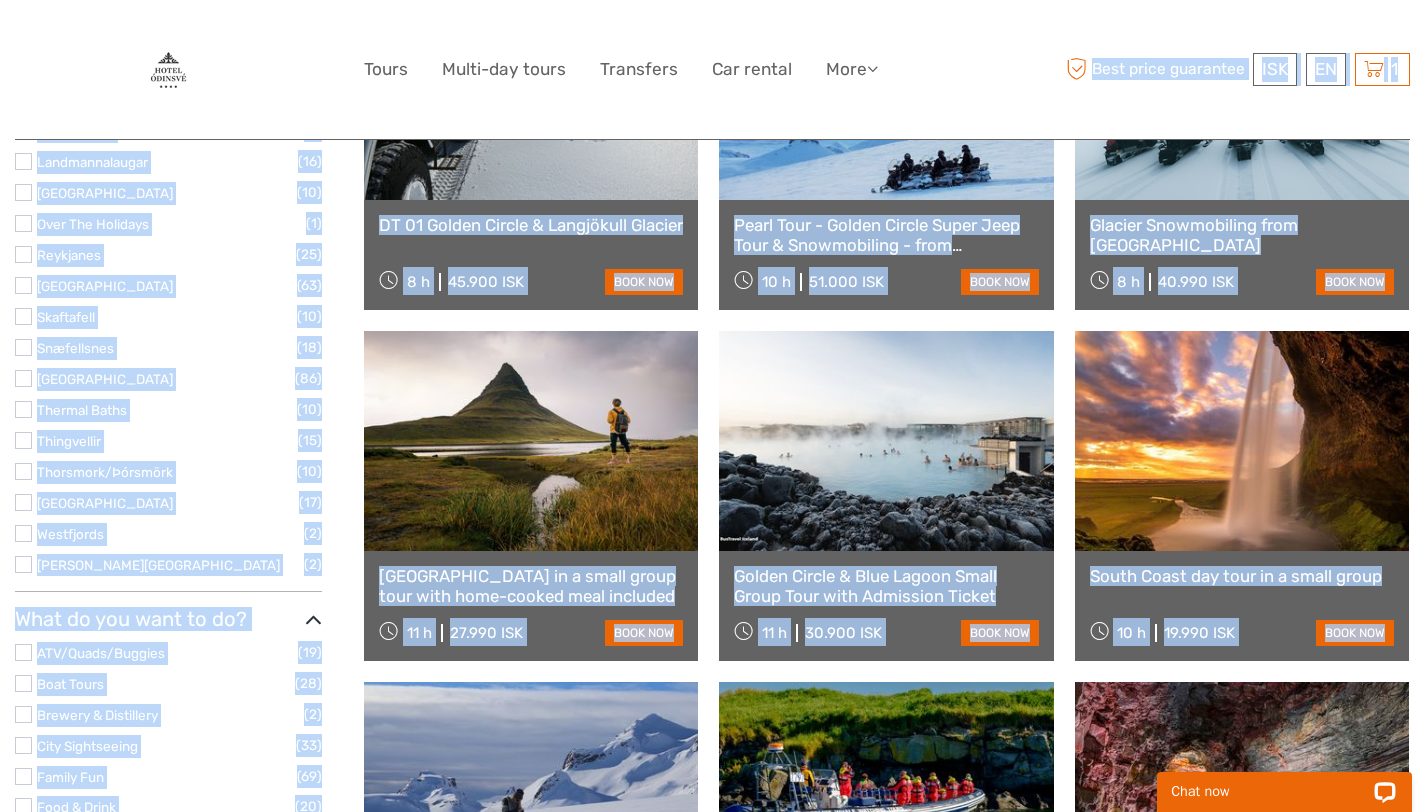 scroll, scrollTop: 0, scrollLeft: 0, axis: both 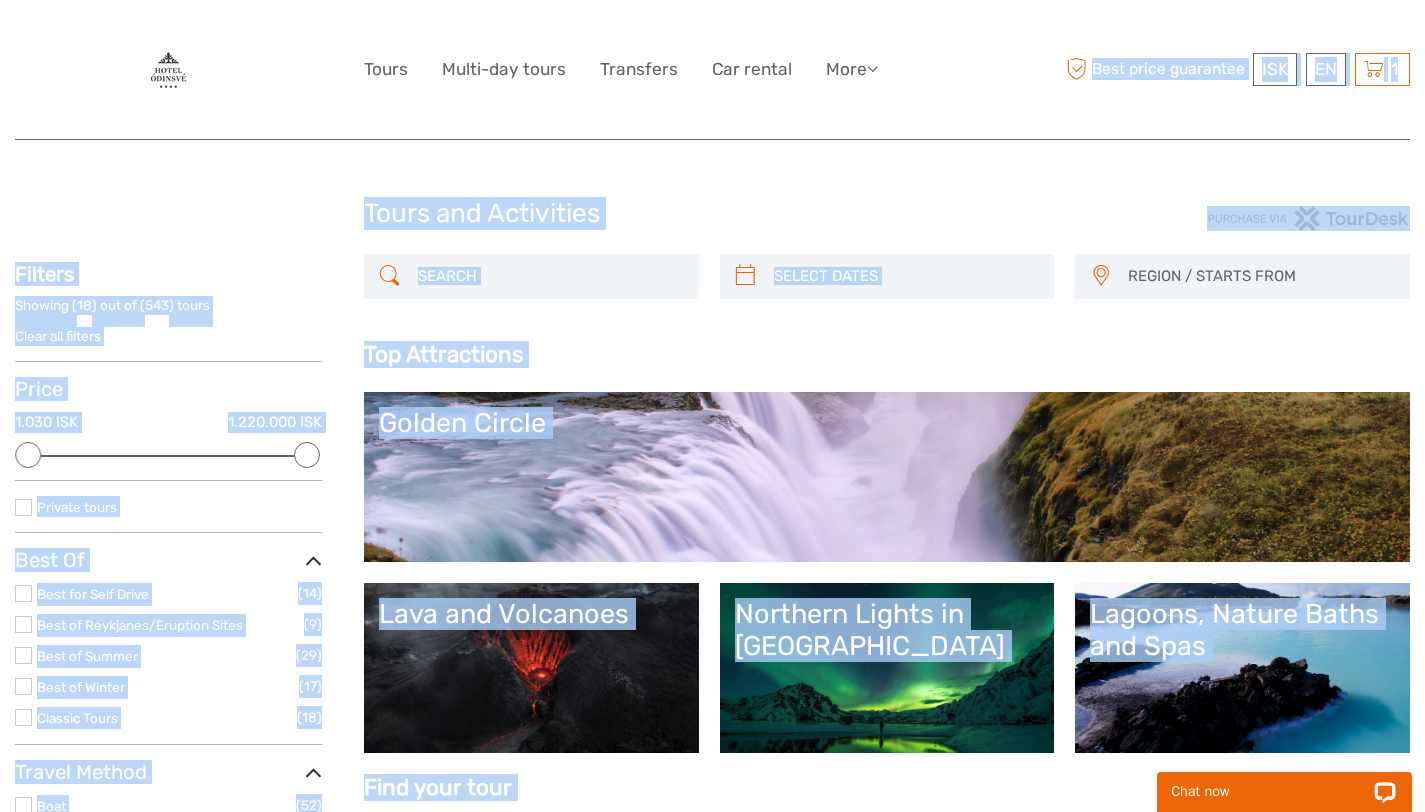 drag, startPoint x: 1434, startPoint y: 26, endPoint x: 1221, endPoint y: 5, distance: 214.03271 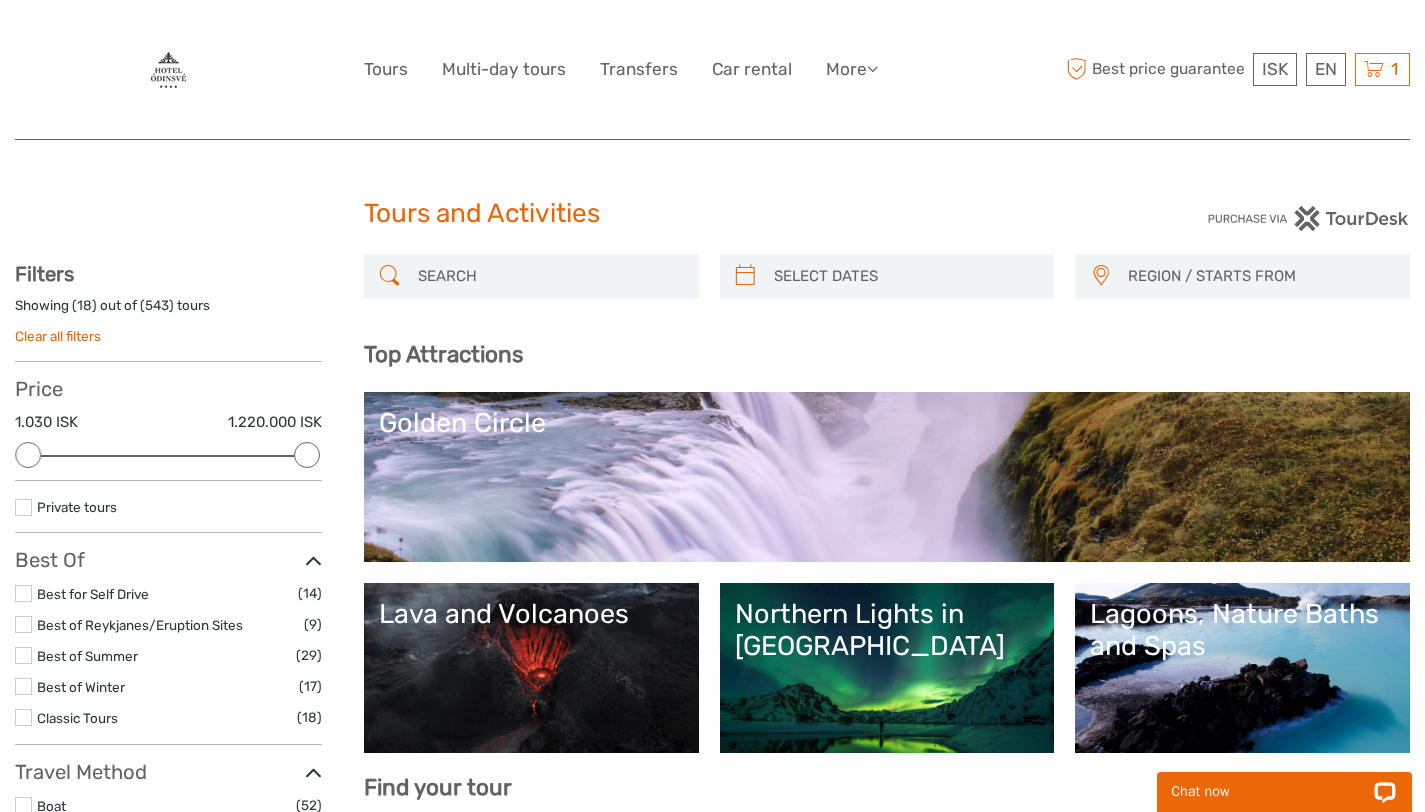 click at bounding box center [189, 69] 